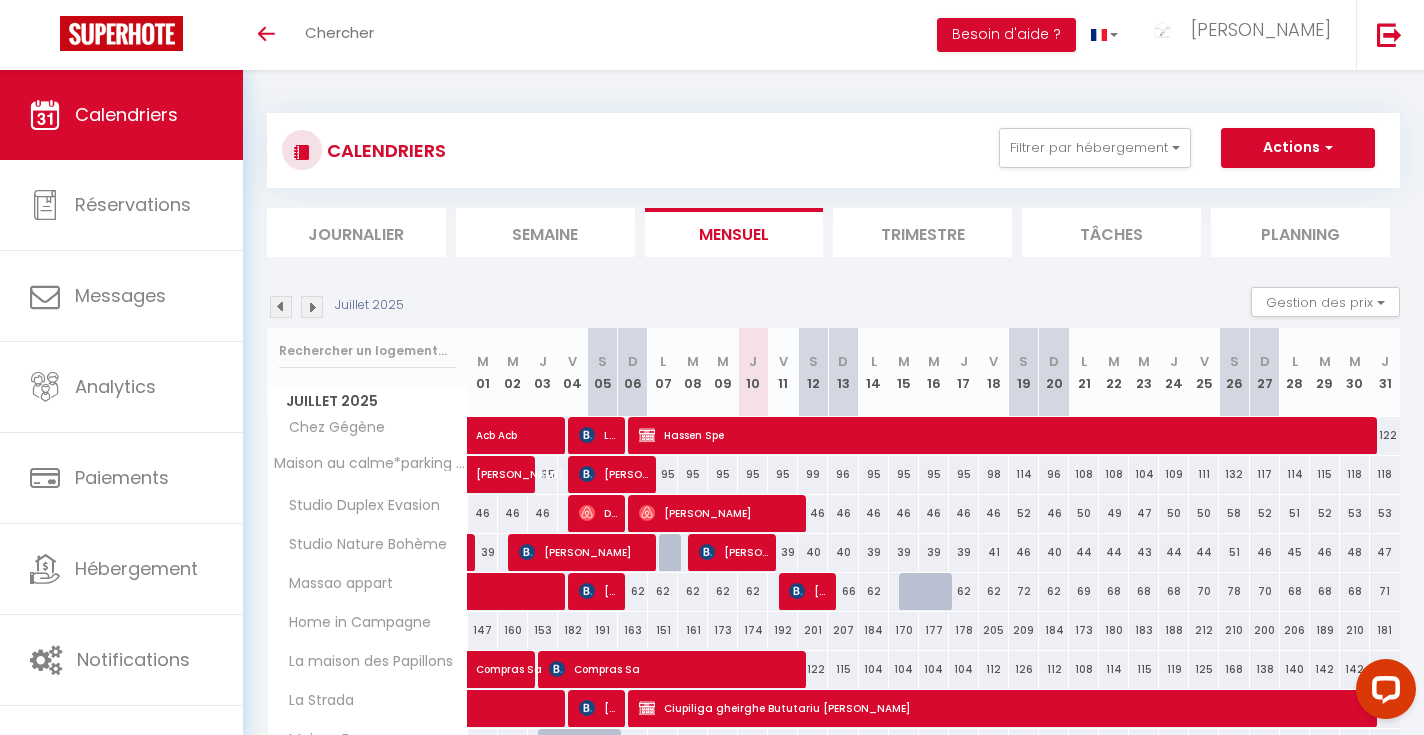 scroll, scrollTop: 0, scrollLeft: 0, axis: both 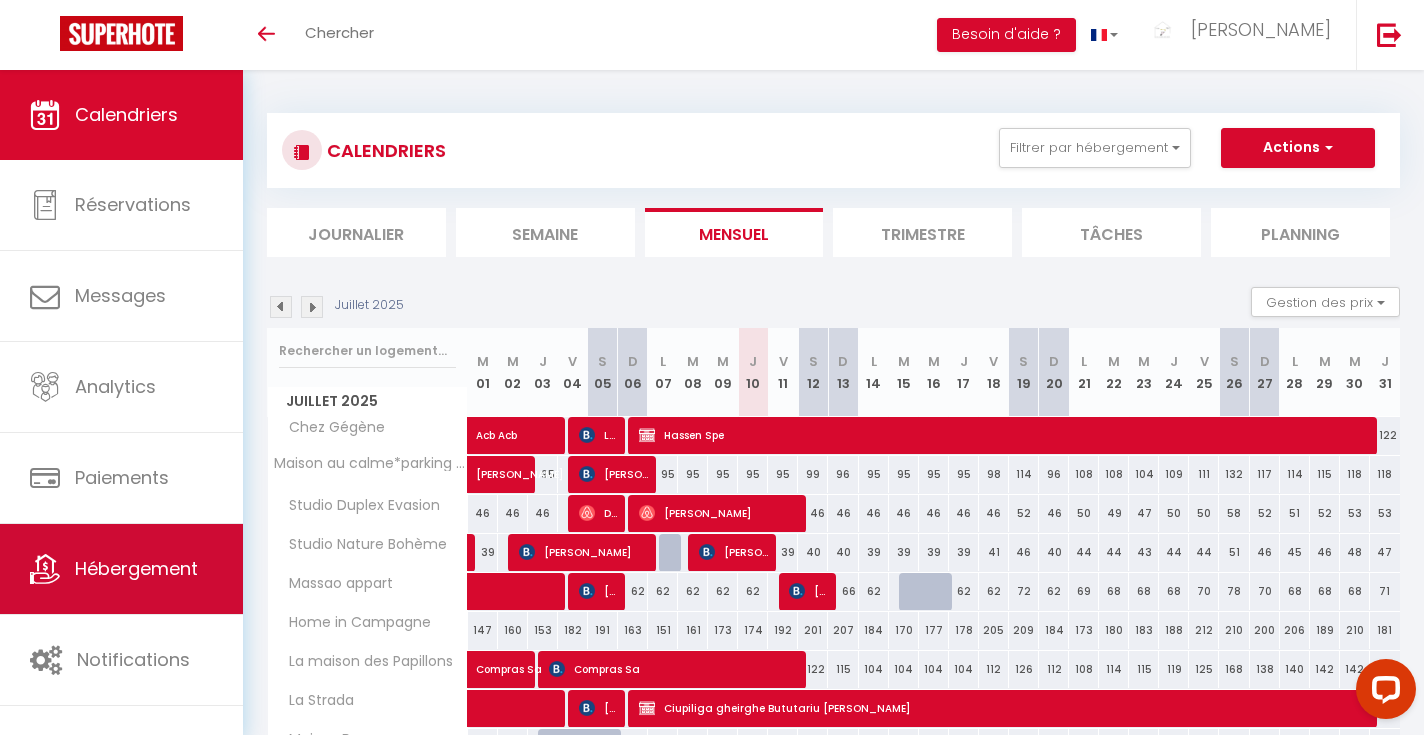 click on "Hébergement" at bounding box center (136, 568) 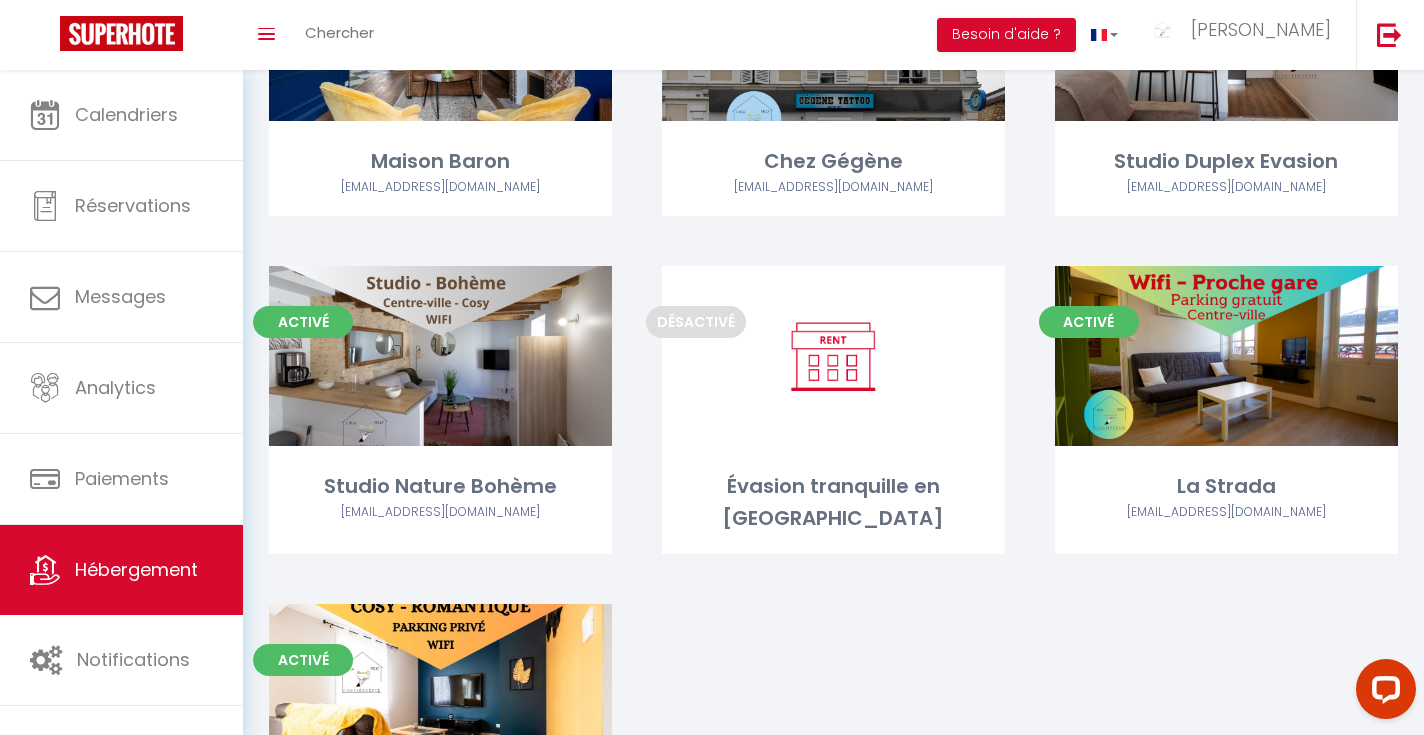 scroll, scrollTop: 599, scrollLeft: 0, axis: vertical 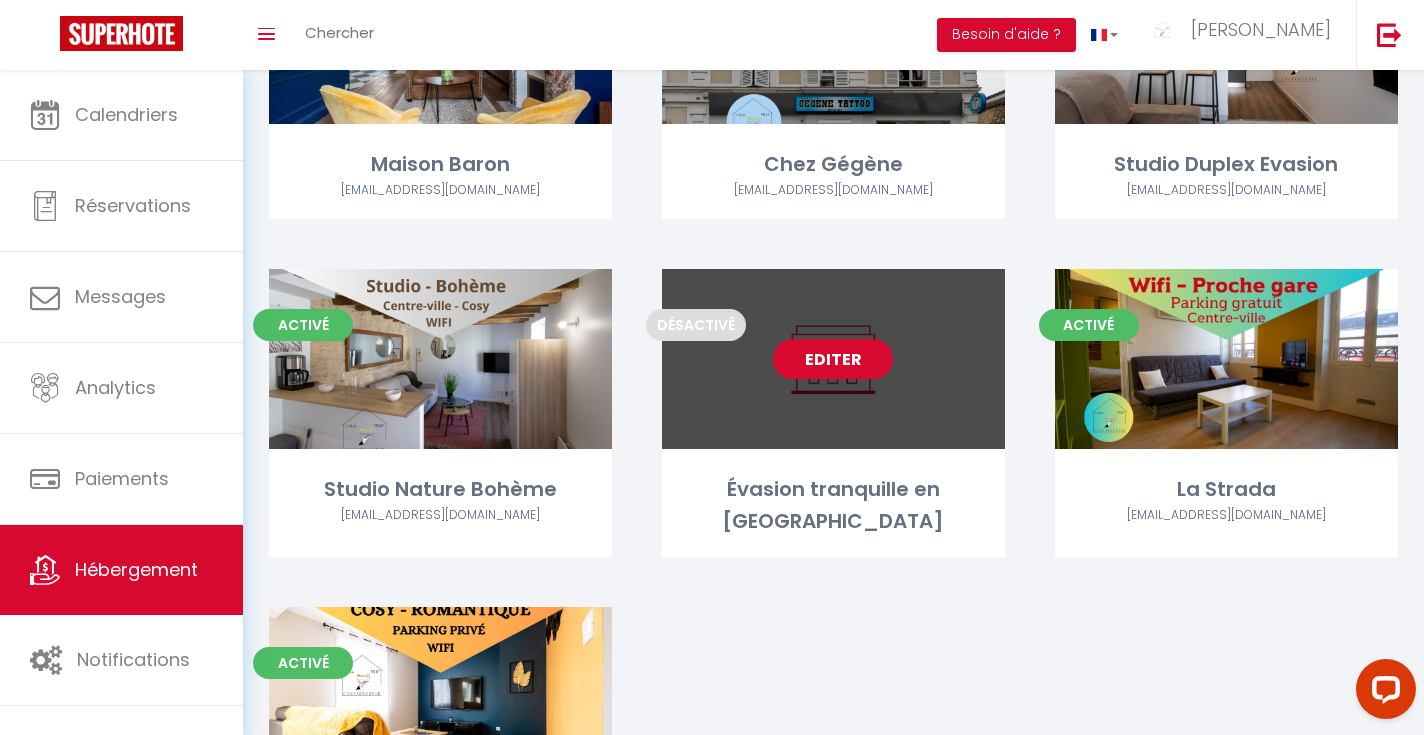 click on "Editer" at bounding box center [833, 359] 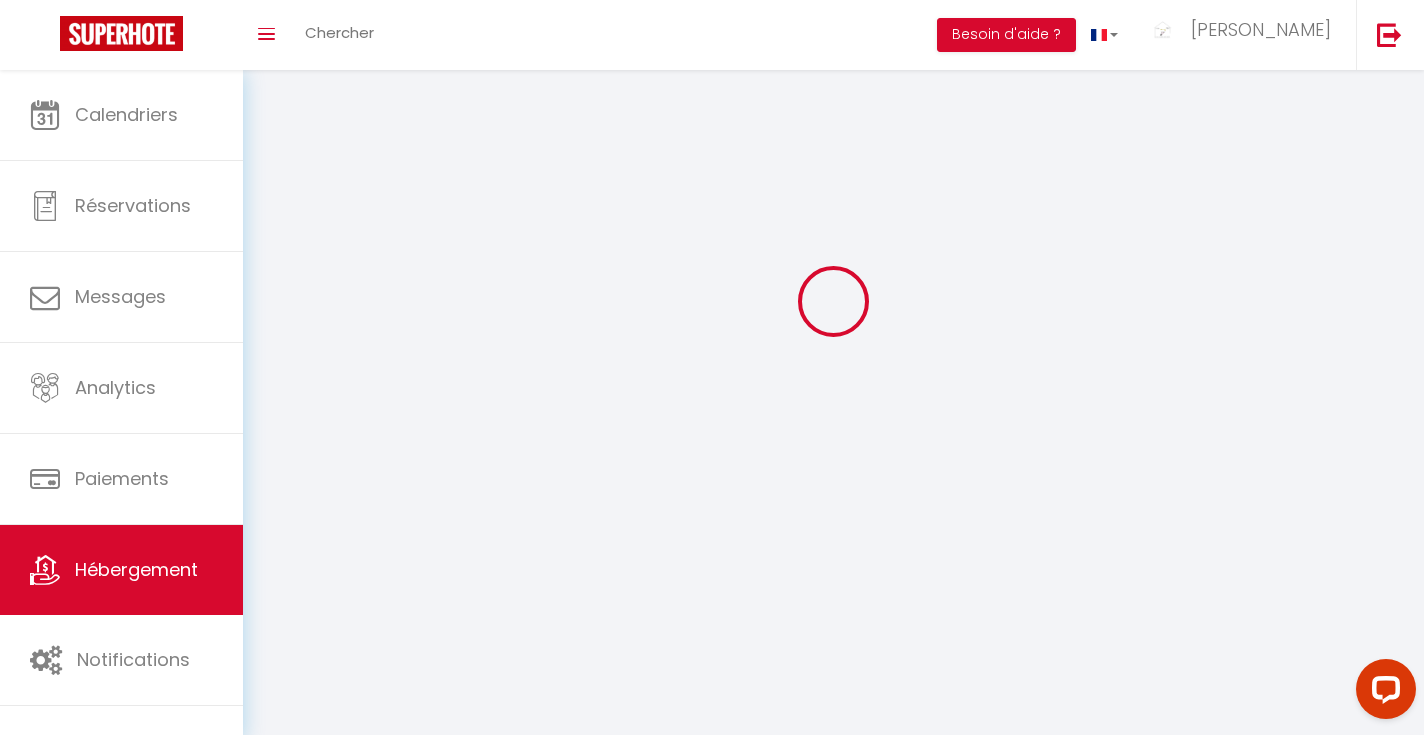 scroll, scrollTop: 0, scrollLeft: 0, axis: both 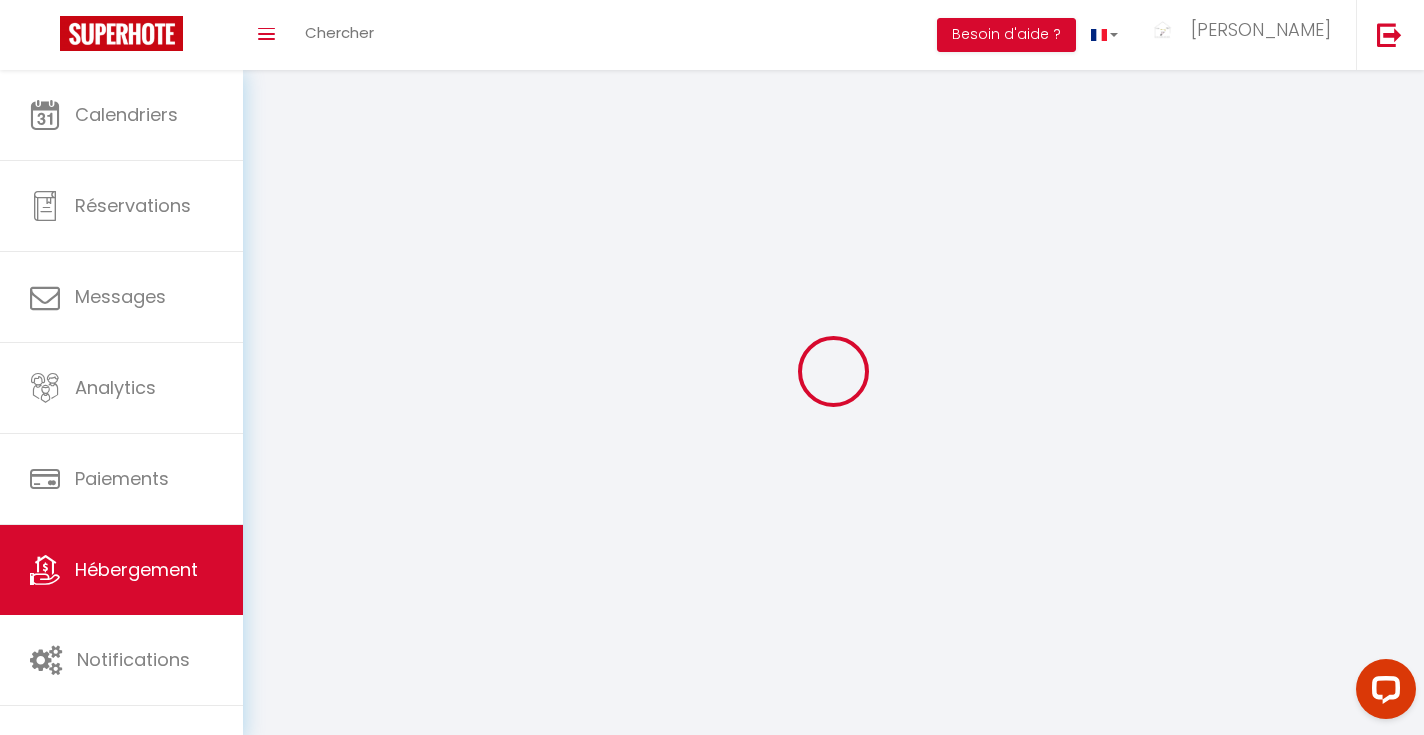 select 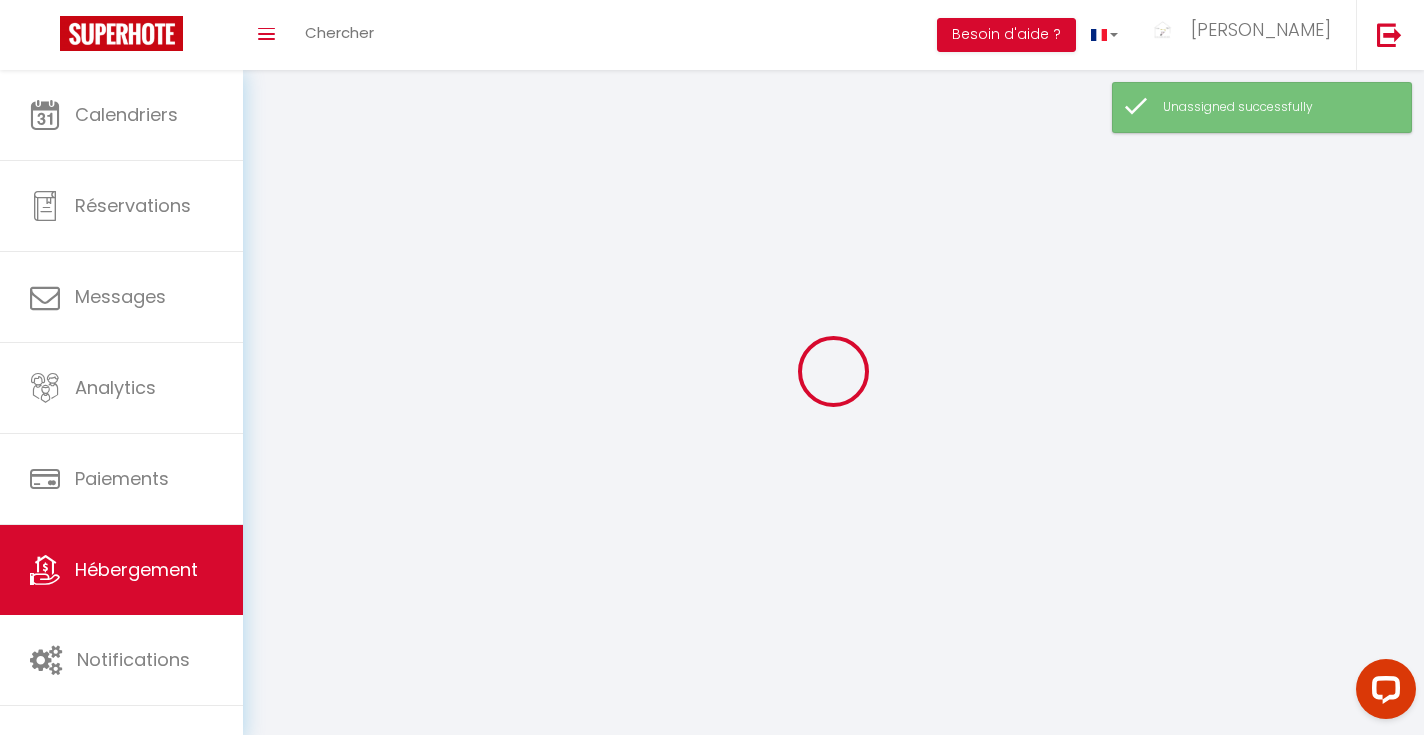 select 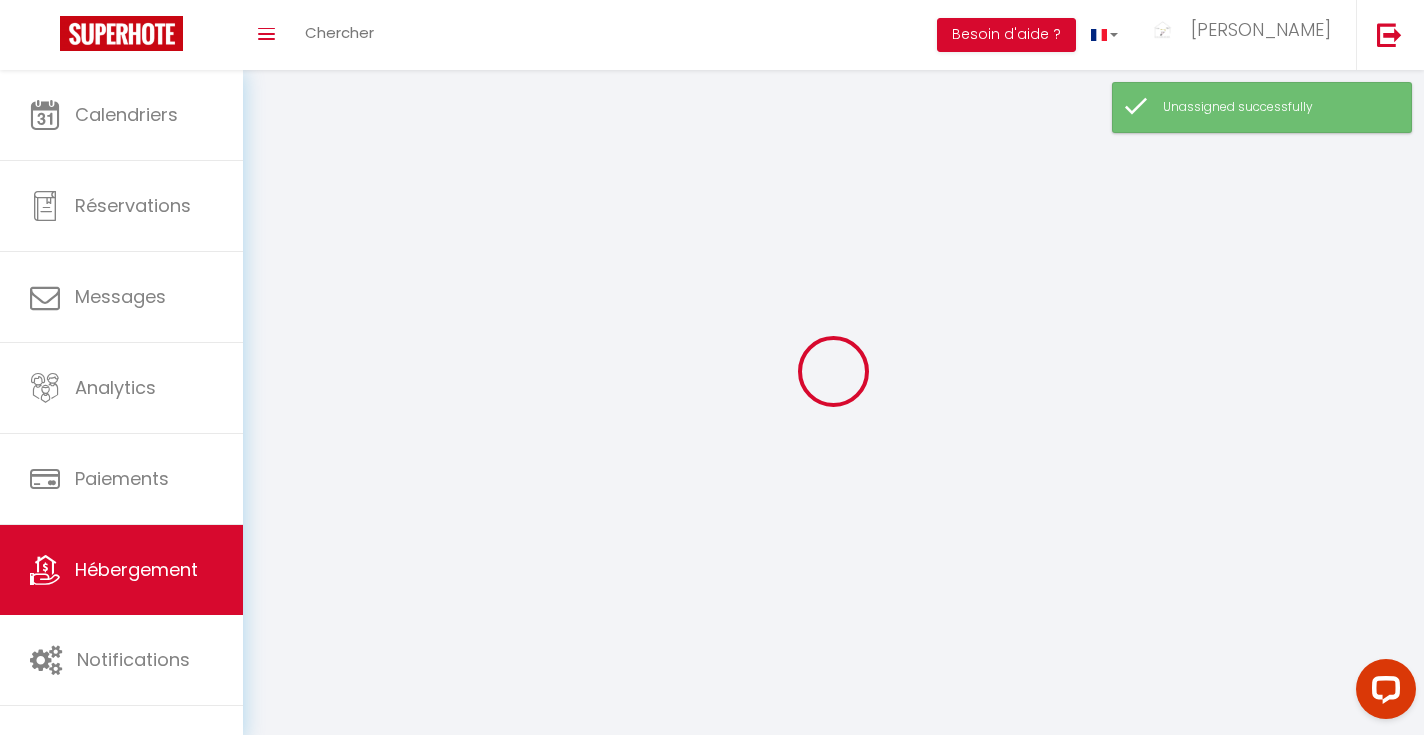 select 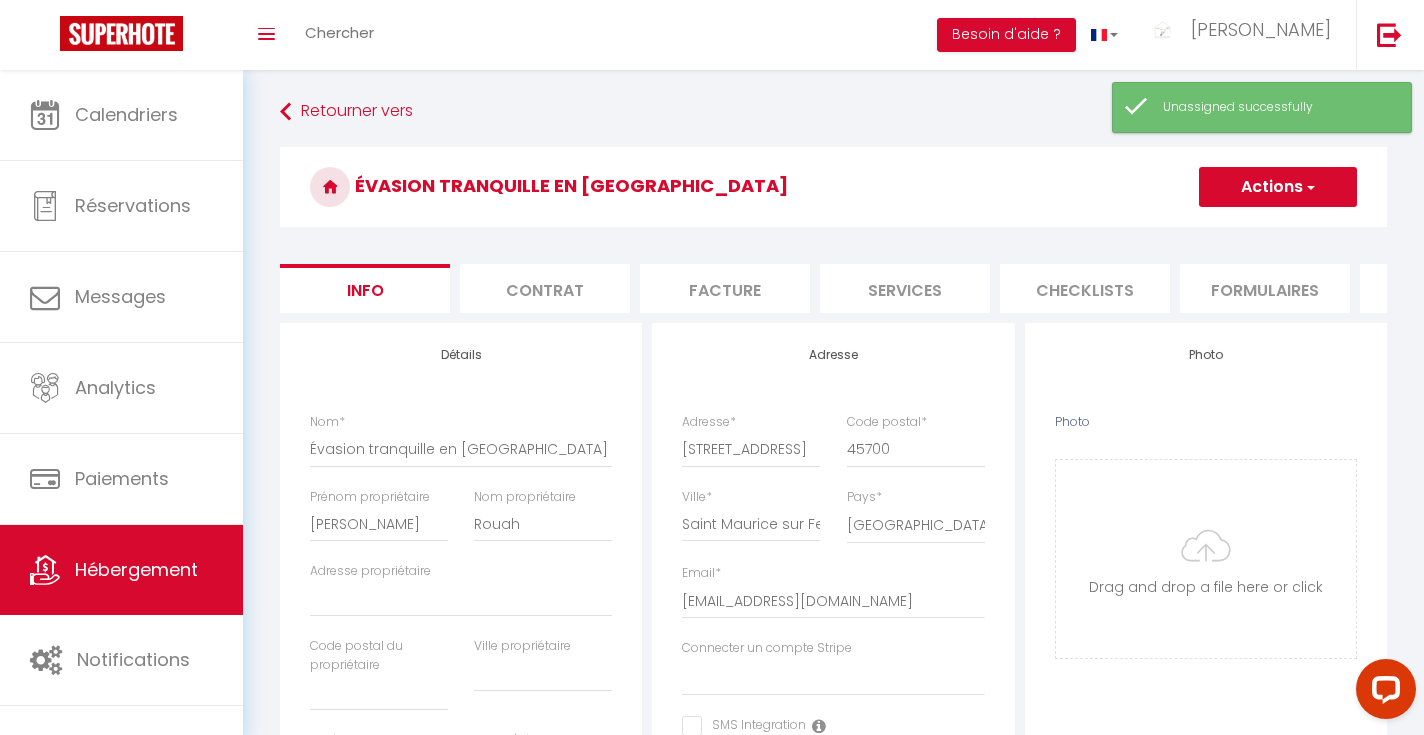 select 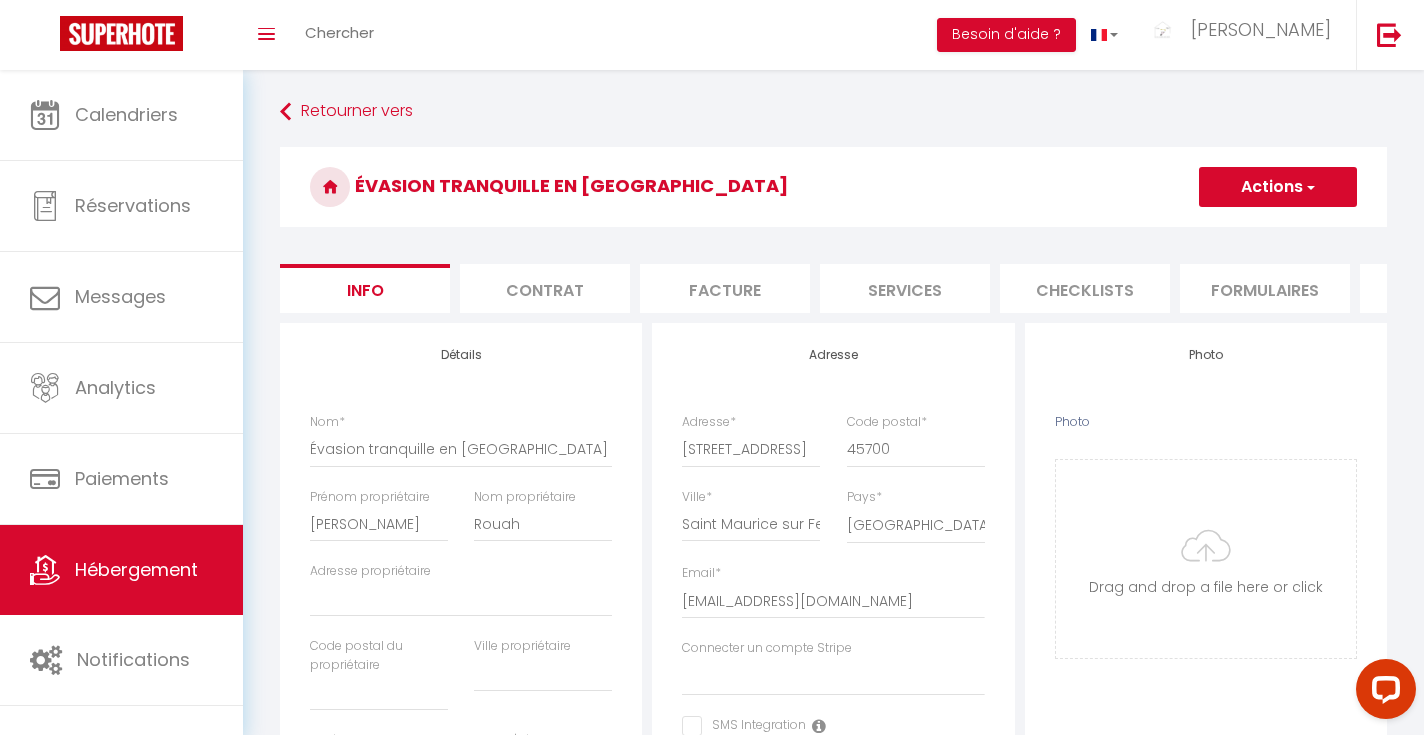 drag, startPoint x: 667, startPoint y: 192, endPoint x: 347, endPoint y: 169, distance: 320.8255 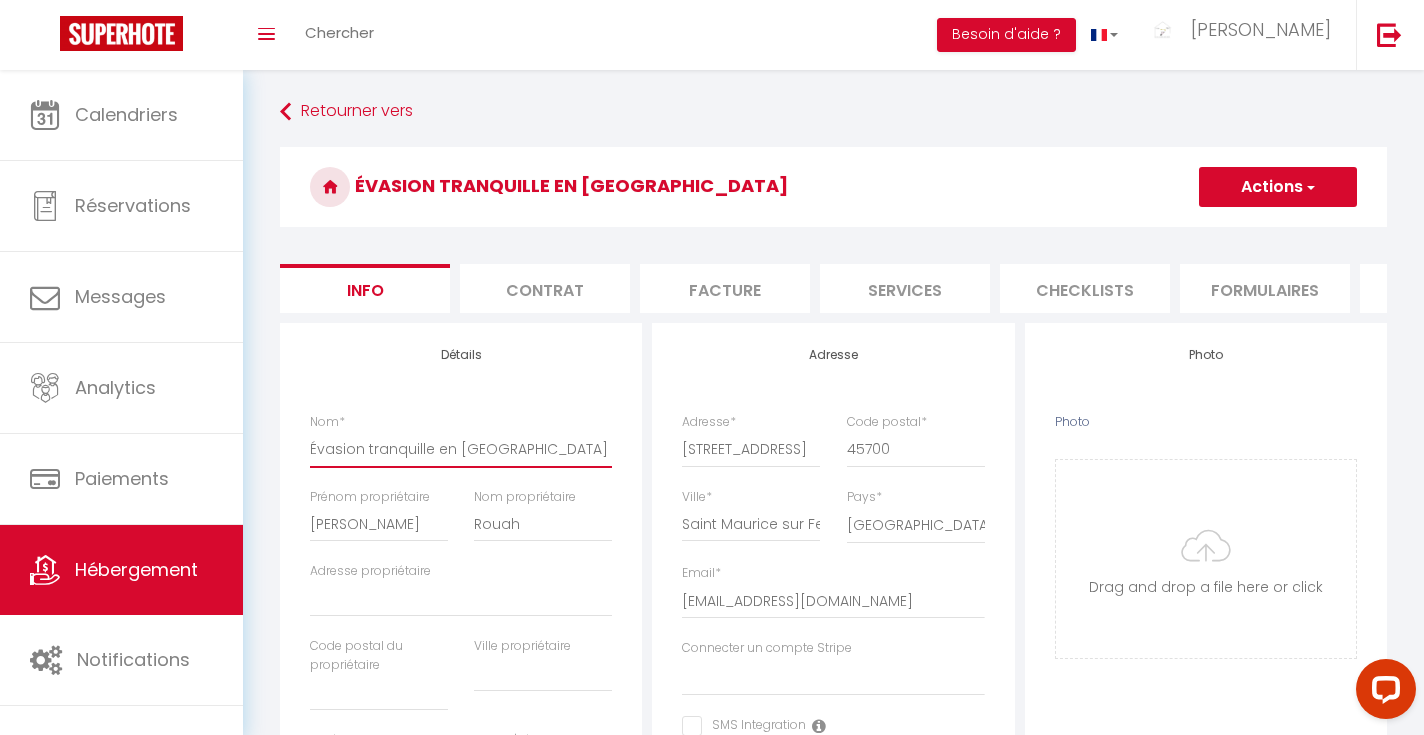 drag, startPoint x: 542, startPoint y: 458, endPoint x: 309, endPoint y: 452, distance: 233.07724 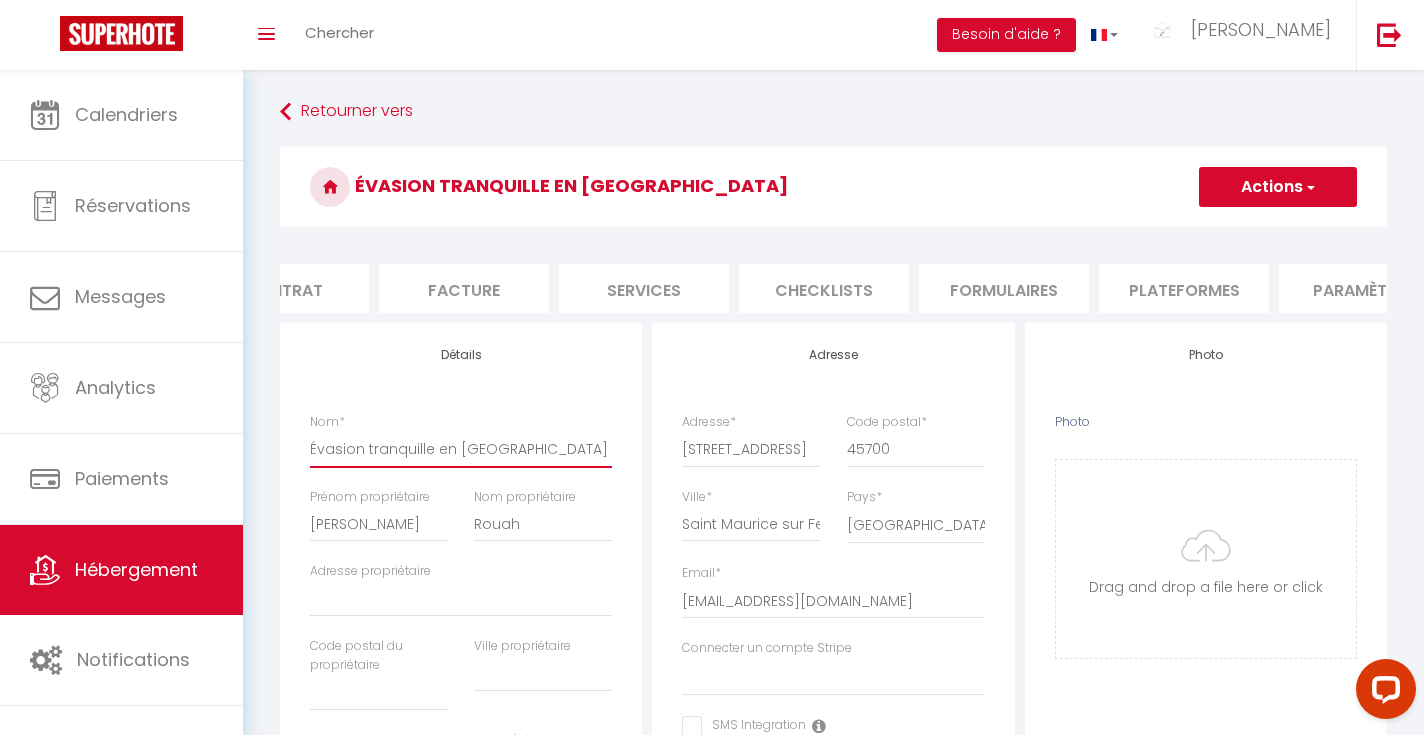 scroll, scrollTop: 0, scrollLeft: 504, axis: horizontal 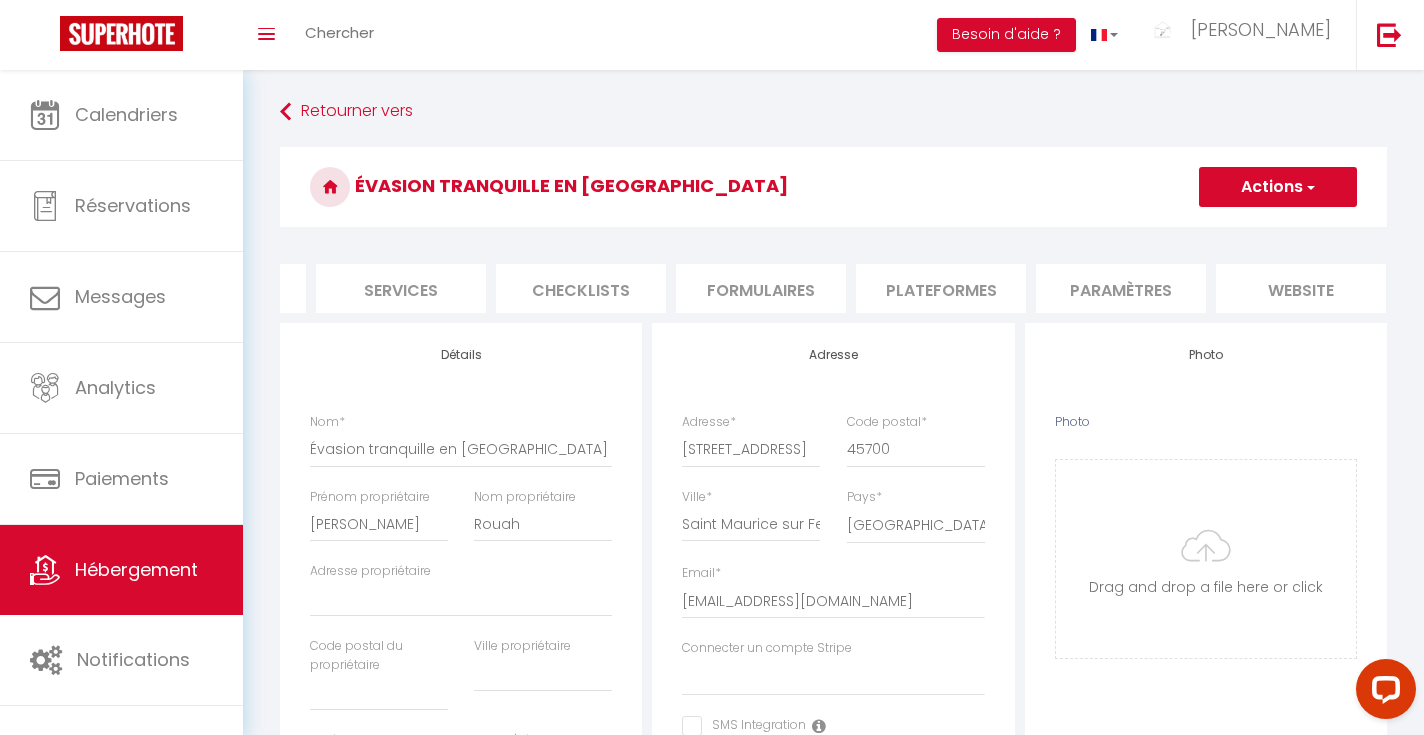 click on "Plateformes" at bounding box center [941, 288] 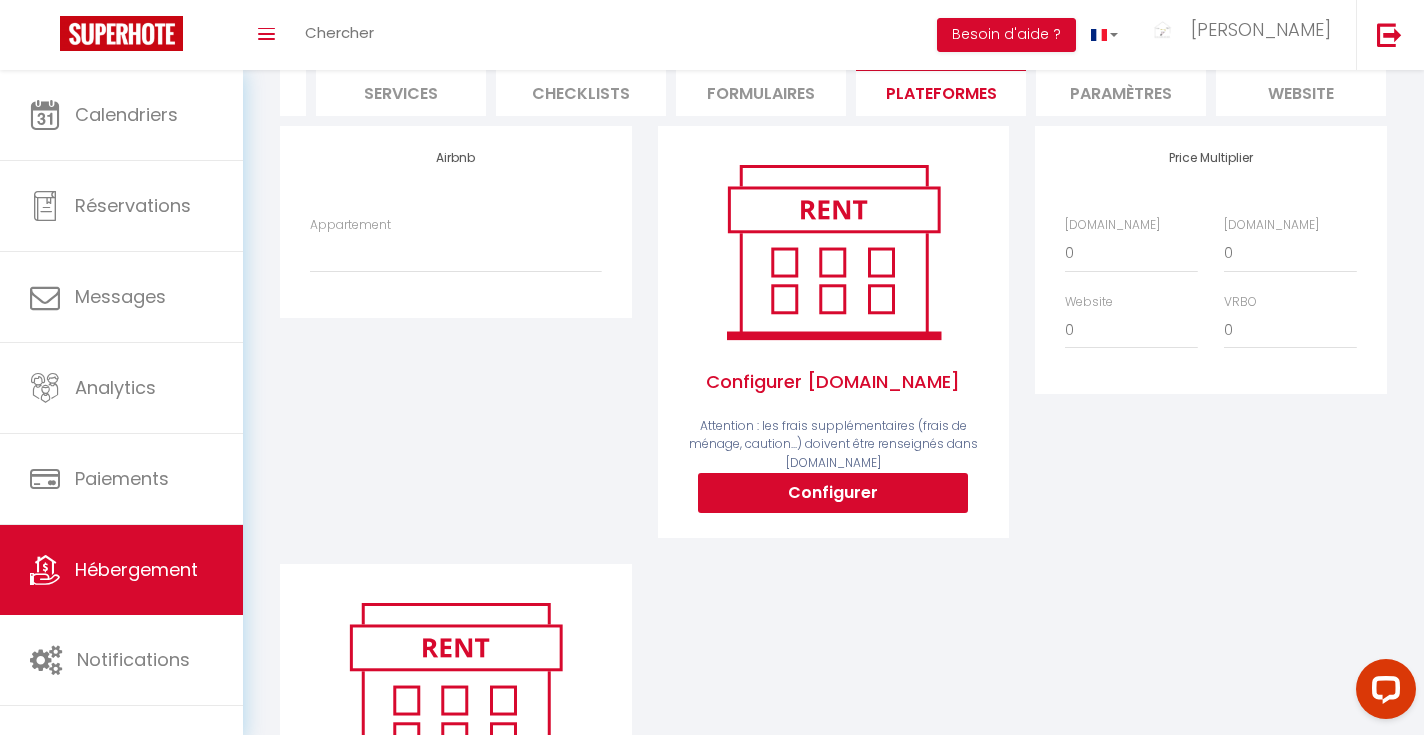 scroll, scrollTop: 200, scrollLeft: 0, axis: vertical 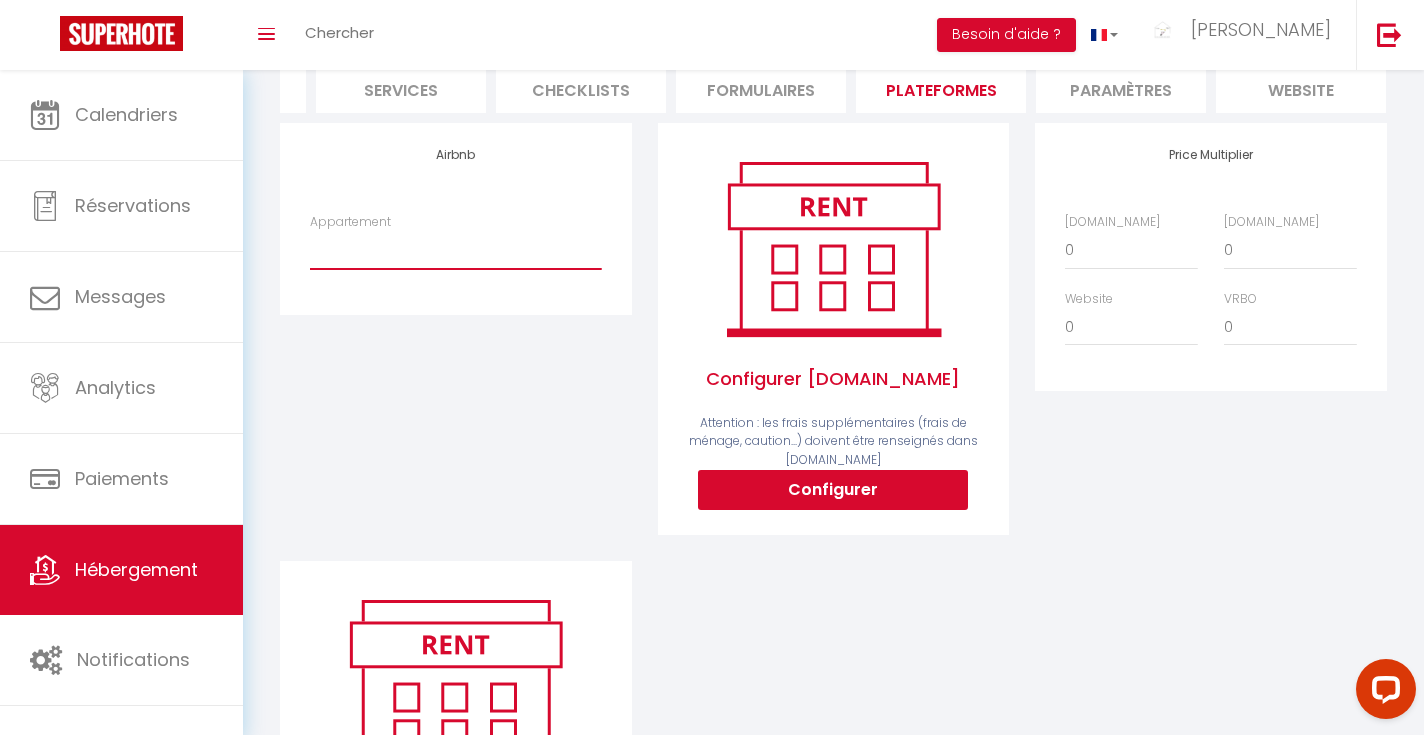 click on "Appartement" at bounding box center [455, 250] 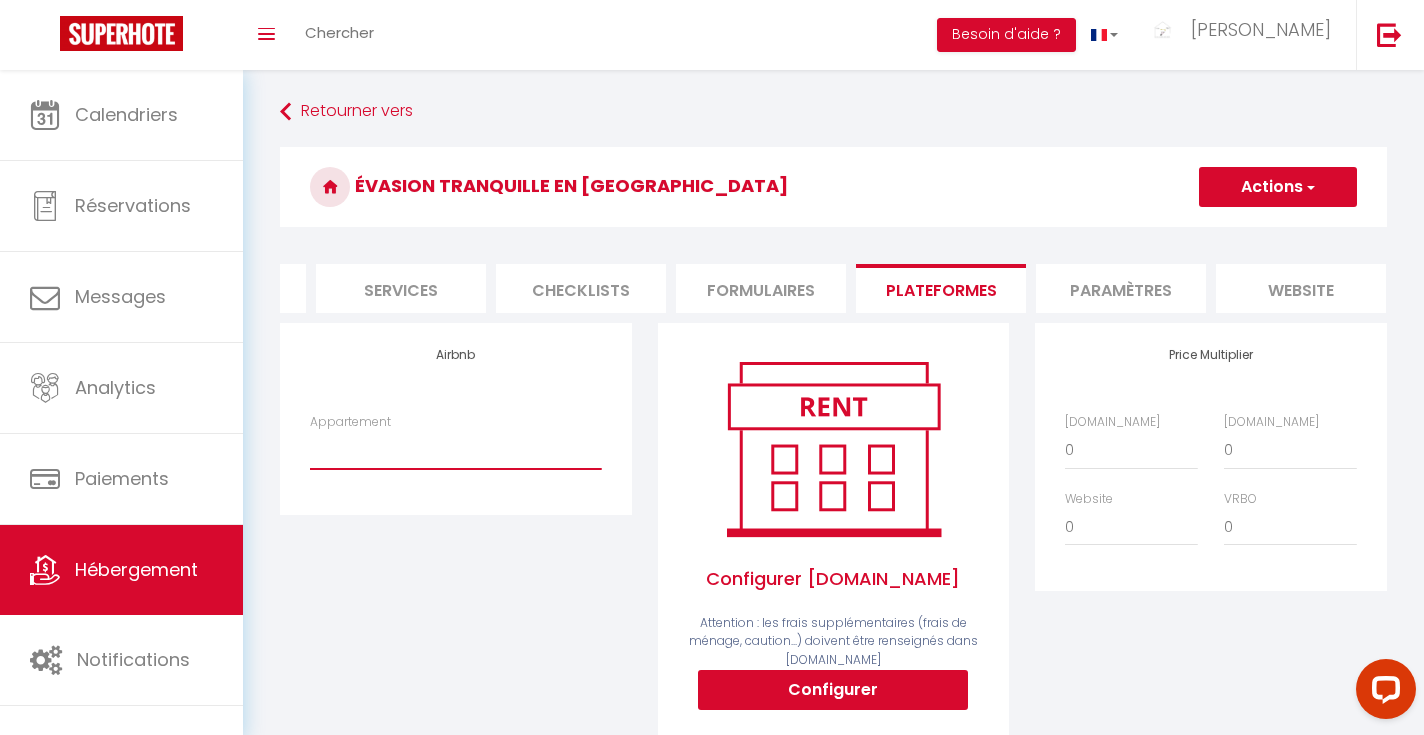 scroll, scrollTop: 0, scrollLeft: 0, axis: both 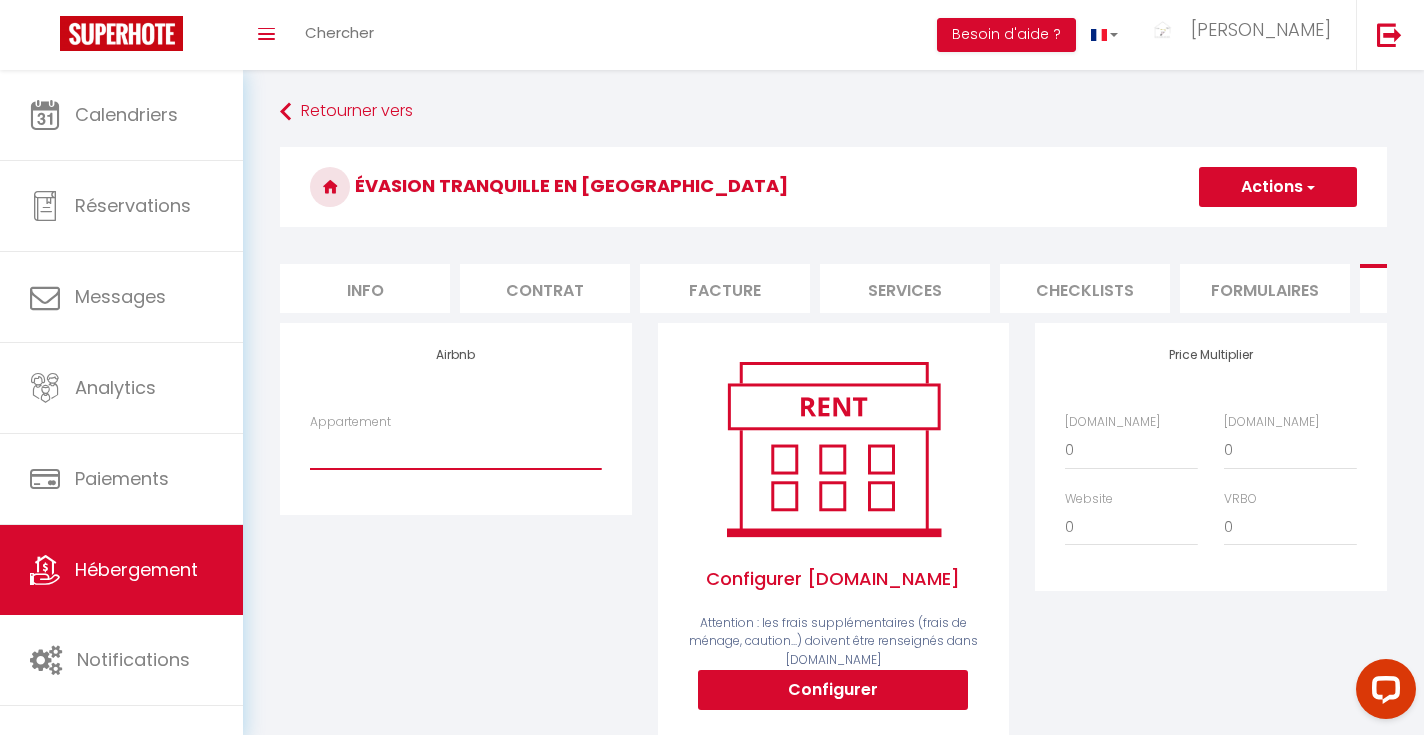 click on "Actions" at bounding box center (1278, 187) 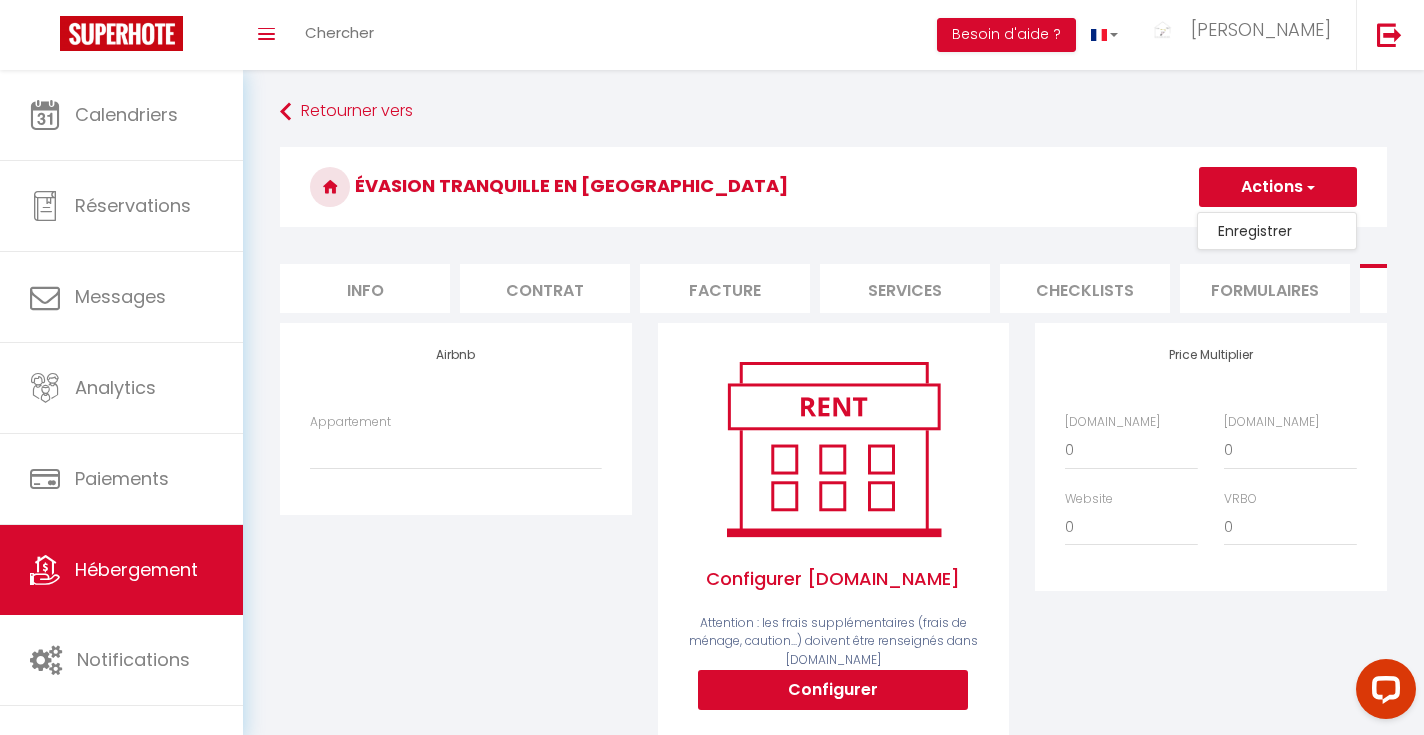 click on "Actions" at bounding box center [1278, 187] 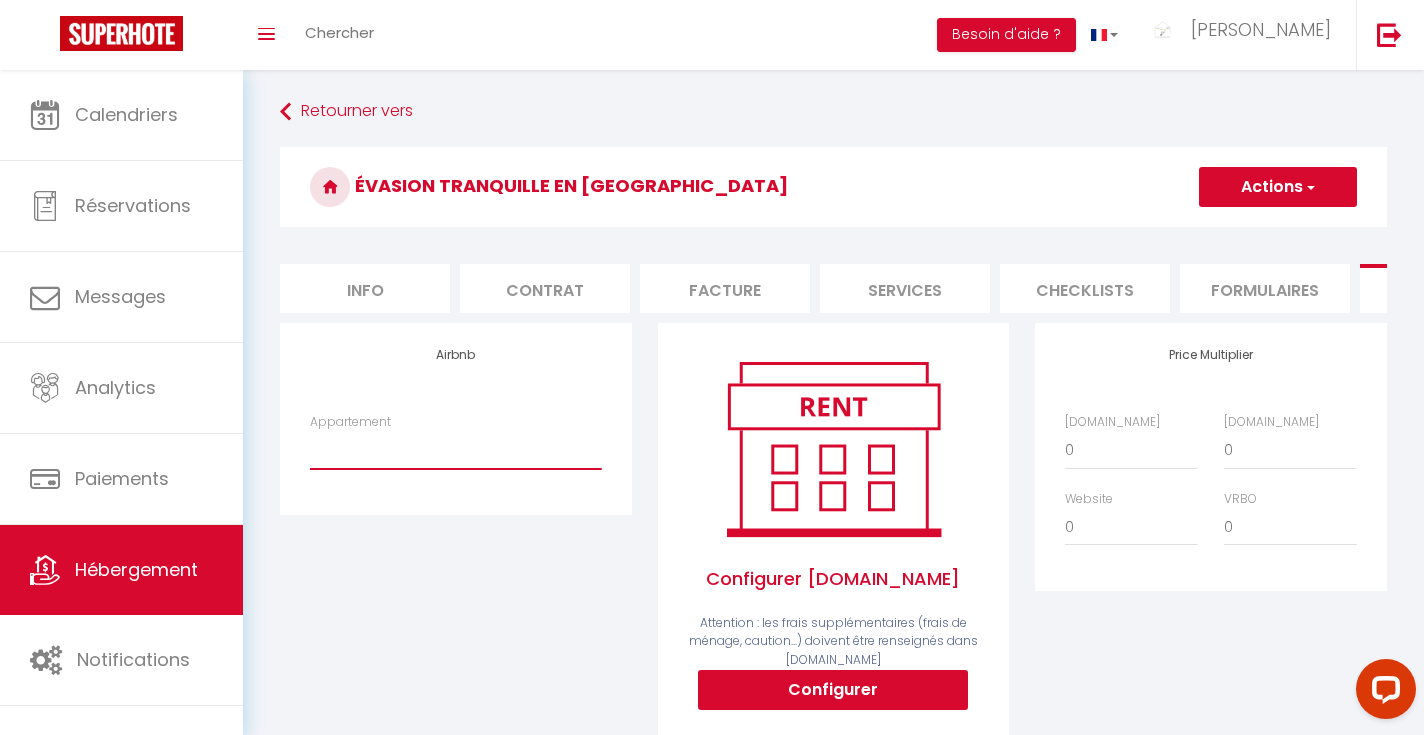 click on "Info" at bounding box center (365, 288) 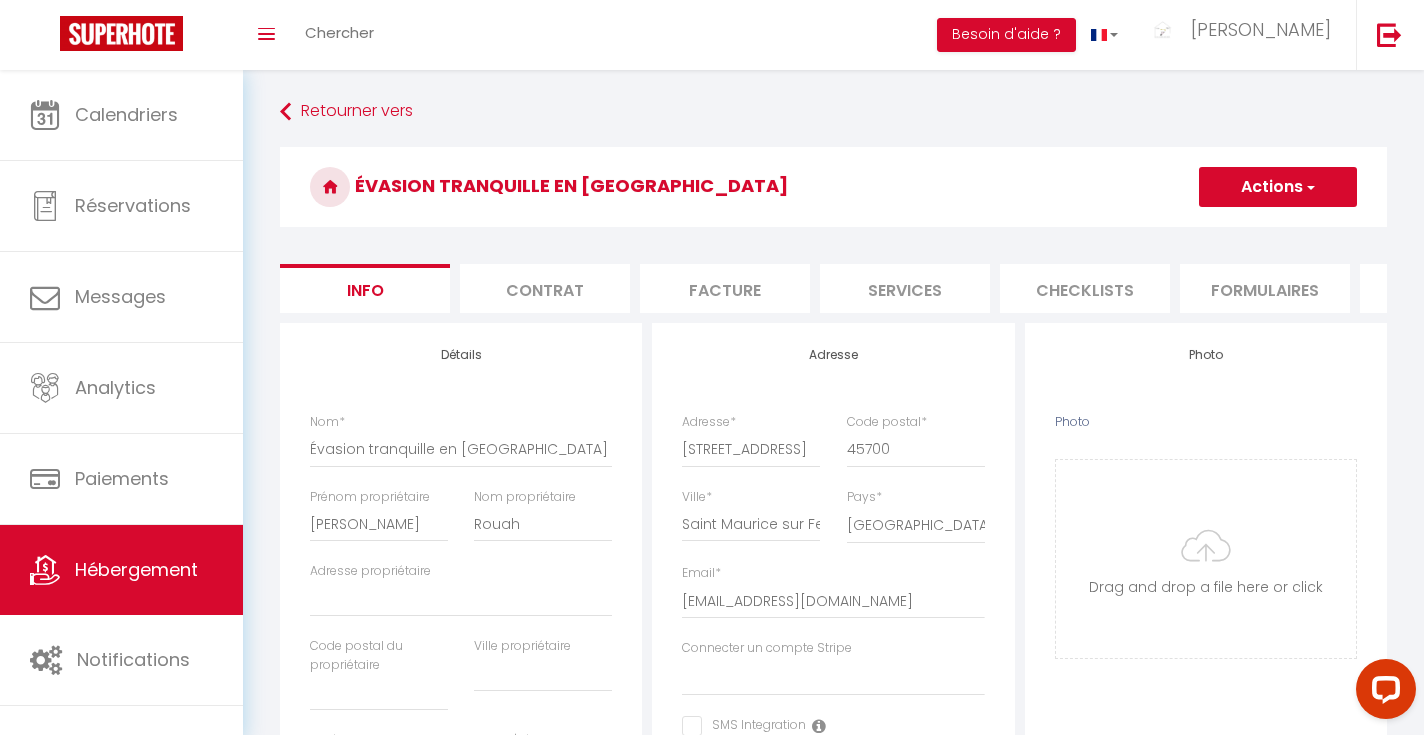 select 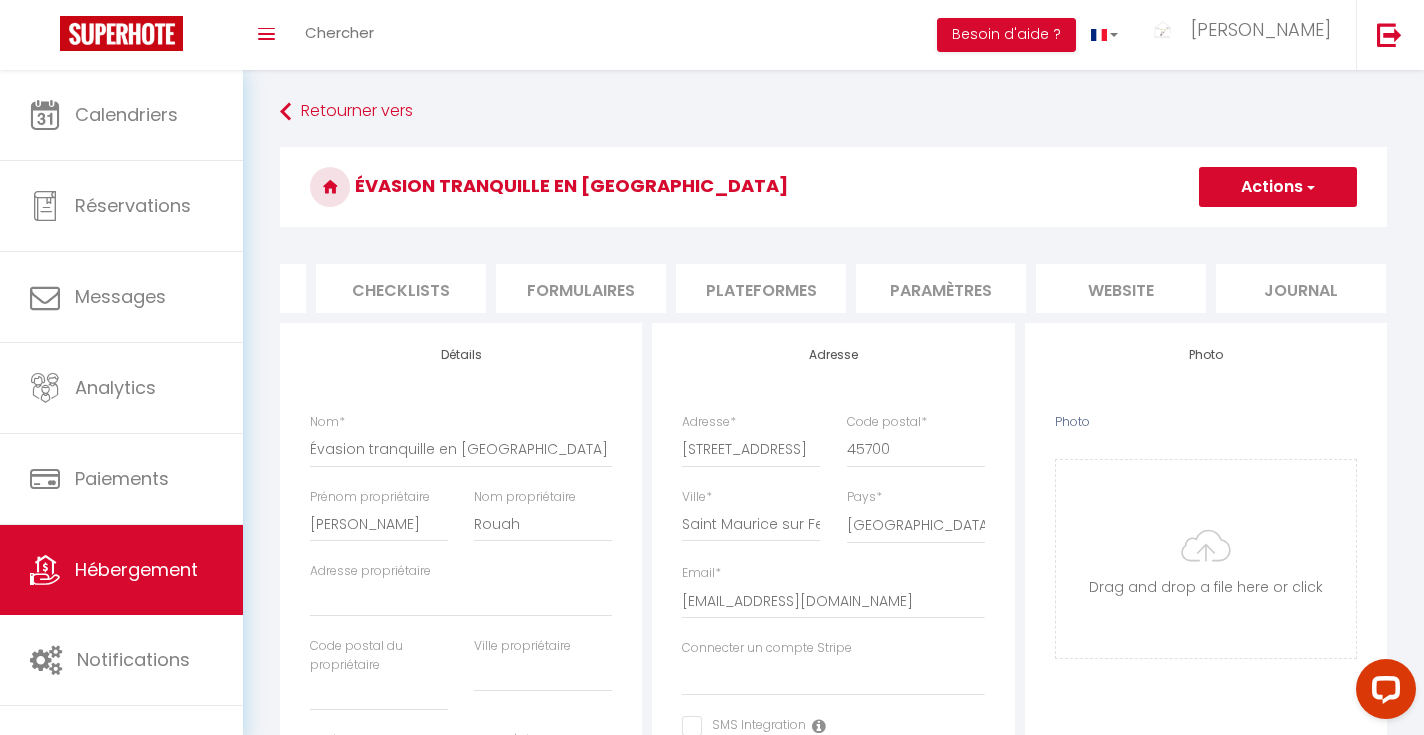 scroll, scrollTop: 0, scrollLeft: 683, axis: horizontal 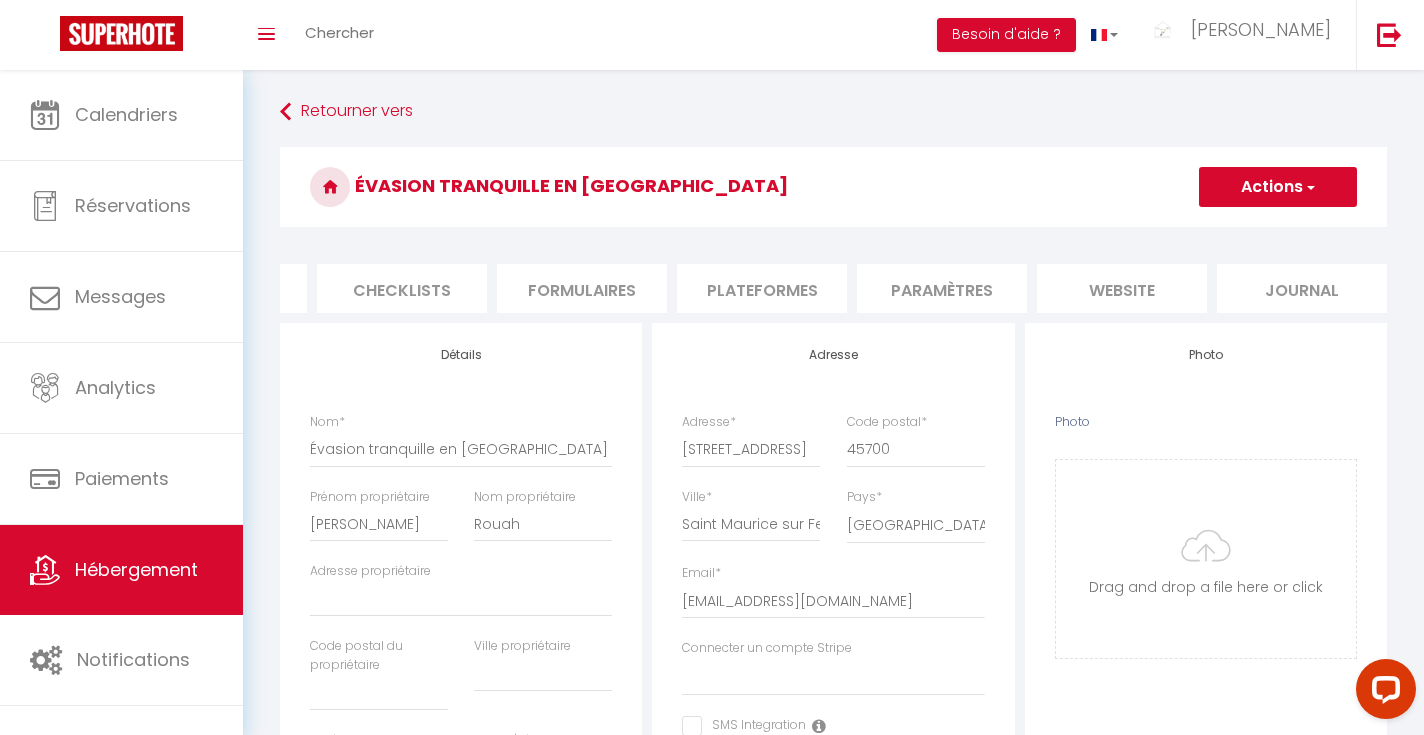 click on "website" at bounding box center (1122, 288) 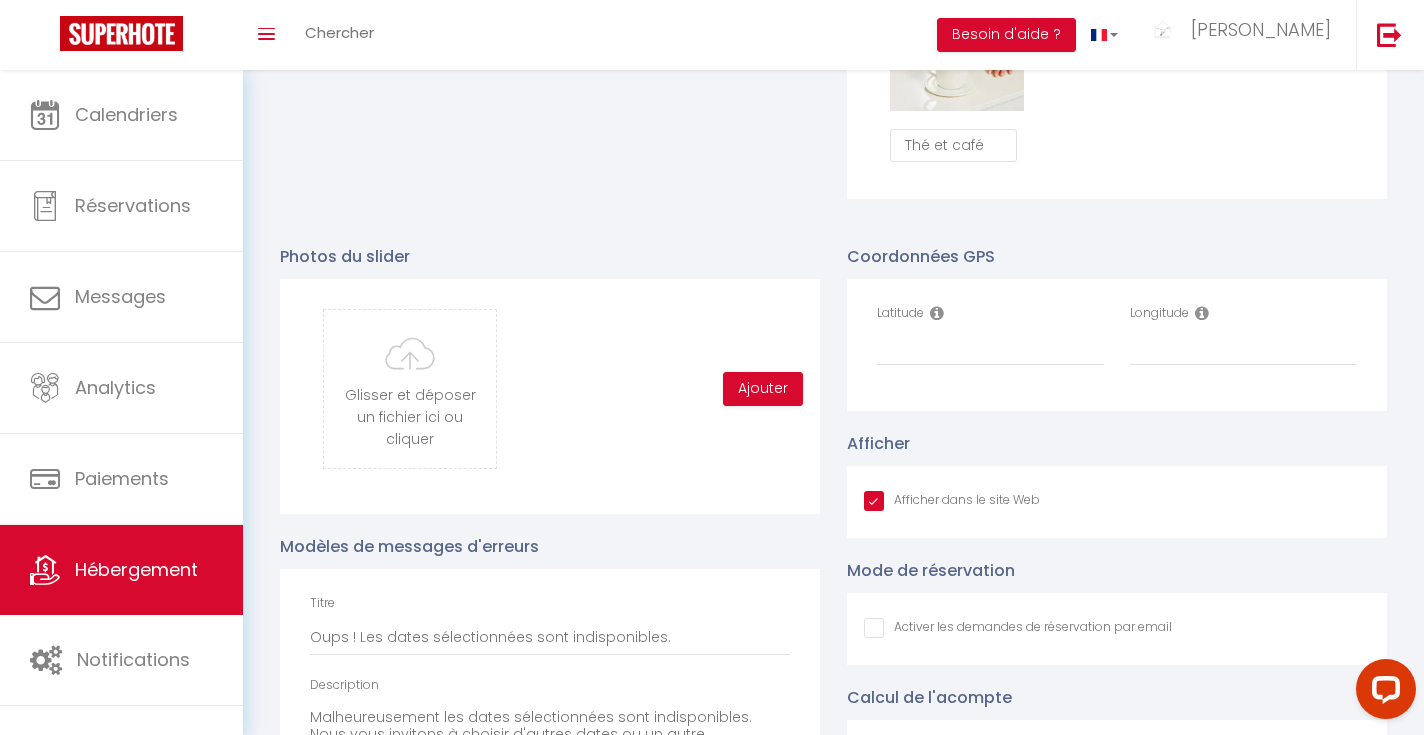 scroll, scrollTop: 1984, scrollLeft: 0, axis: vertical 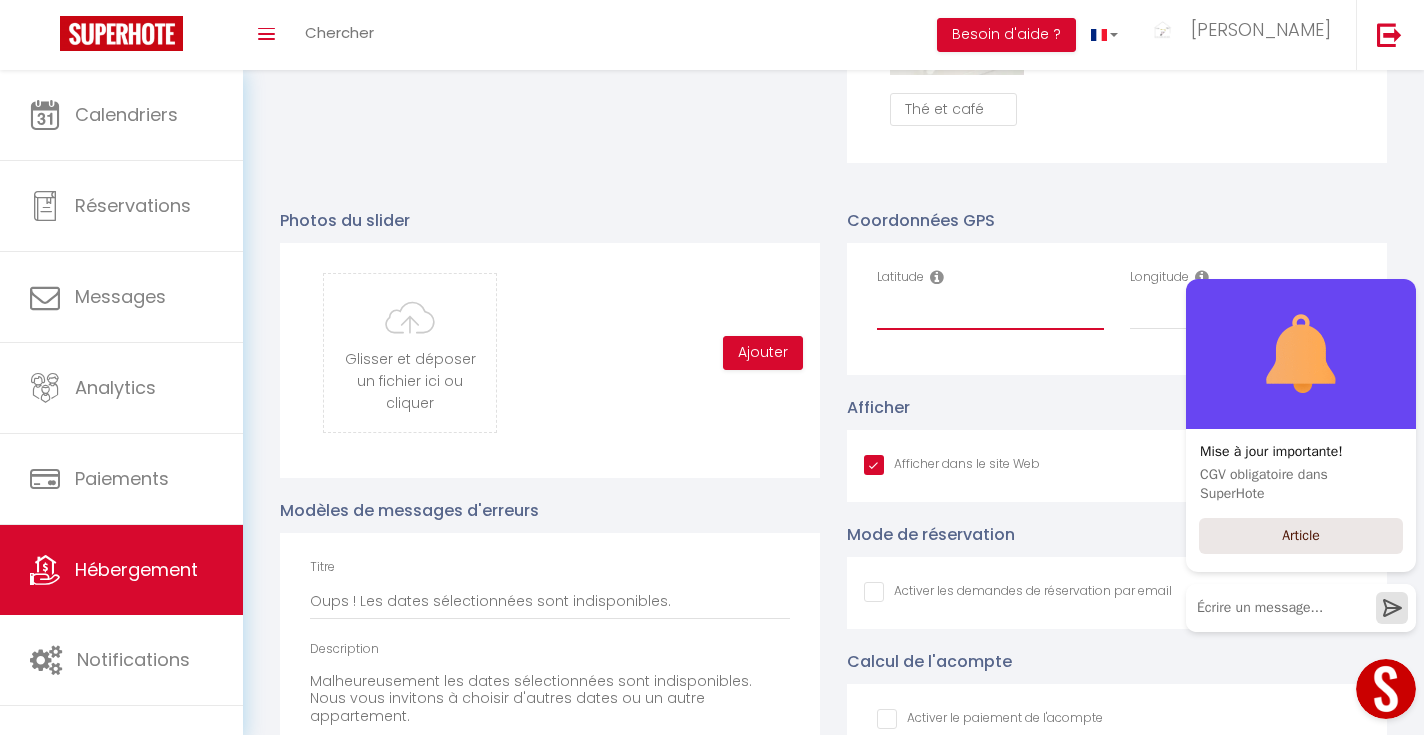 click on "Latitude" at bounding box center (990, 312) 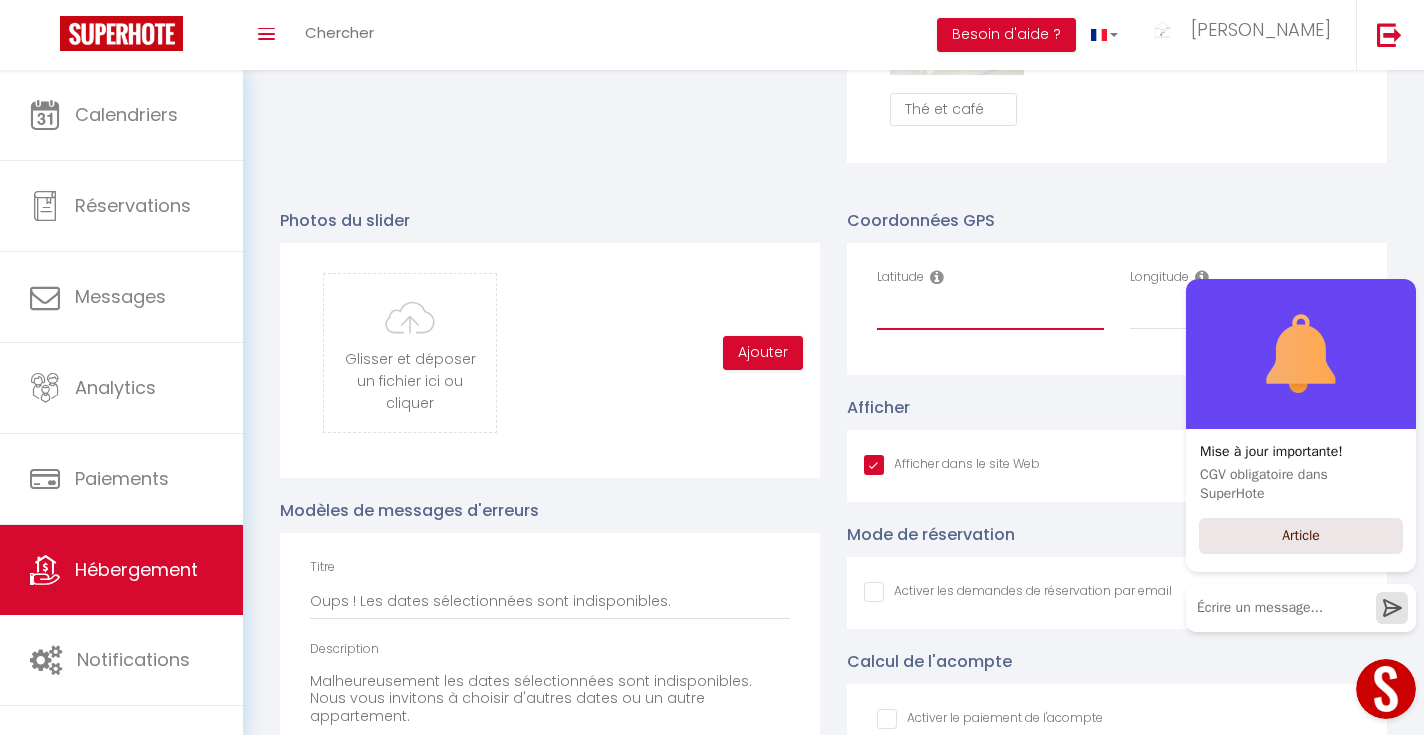 paste on "47.9928567" 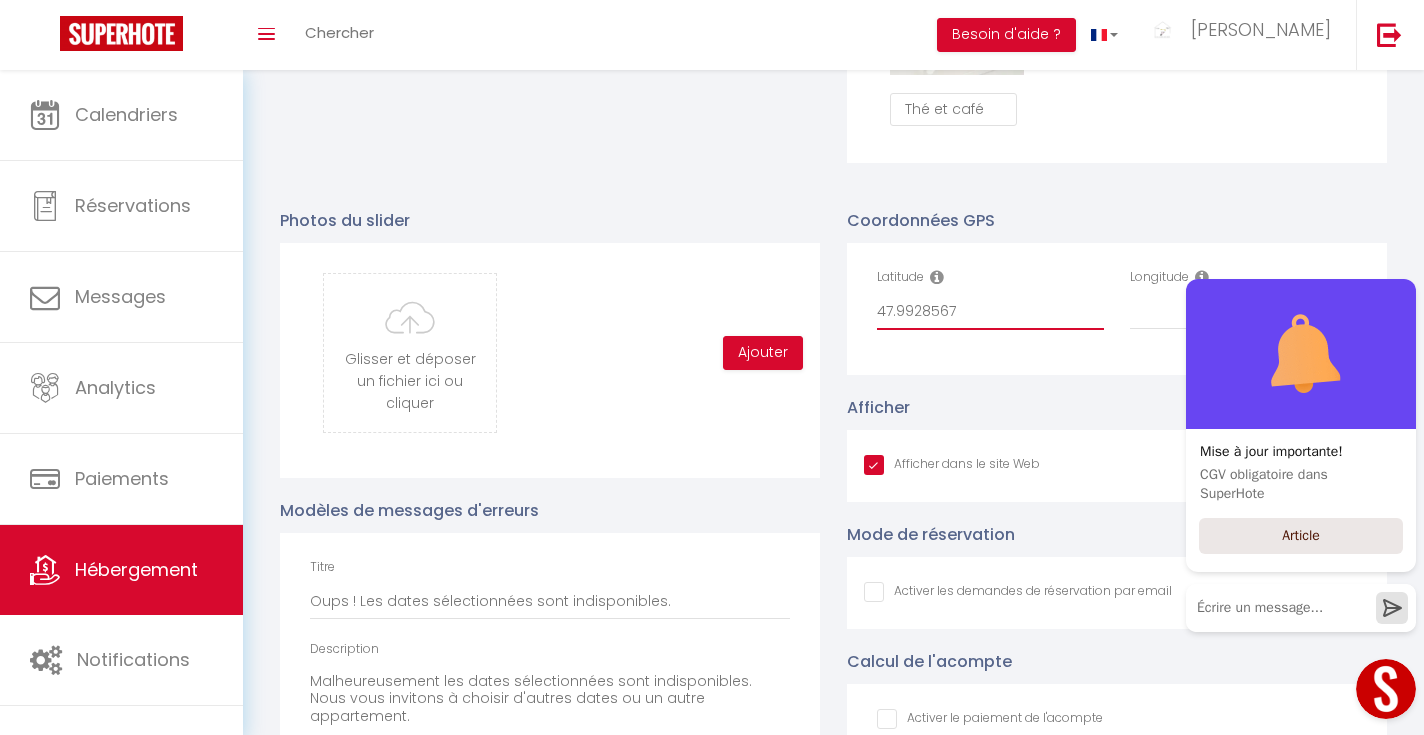 type on "47.9928567" 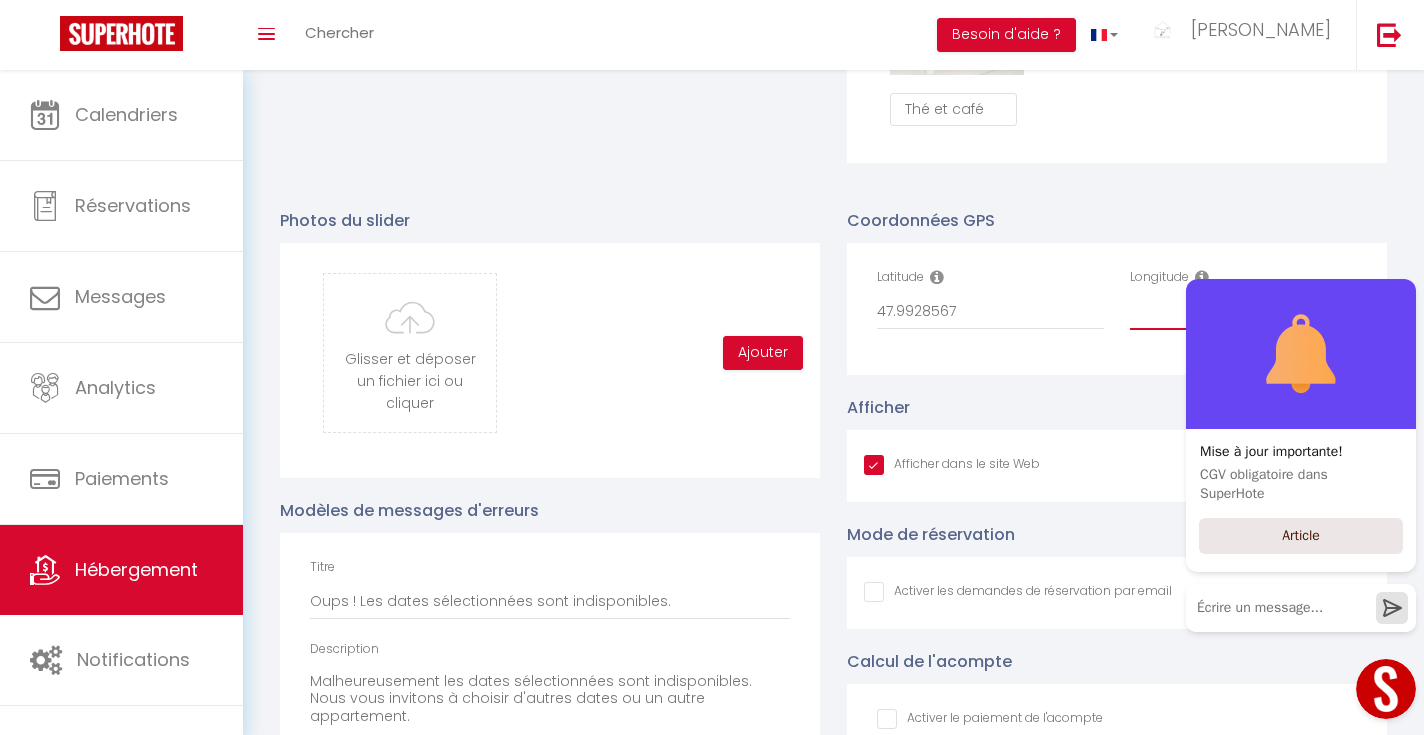 click on "Longitude" at bounding box center [1243, 312] 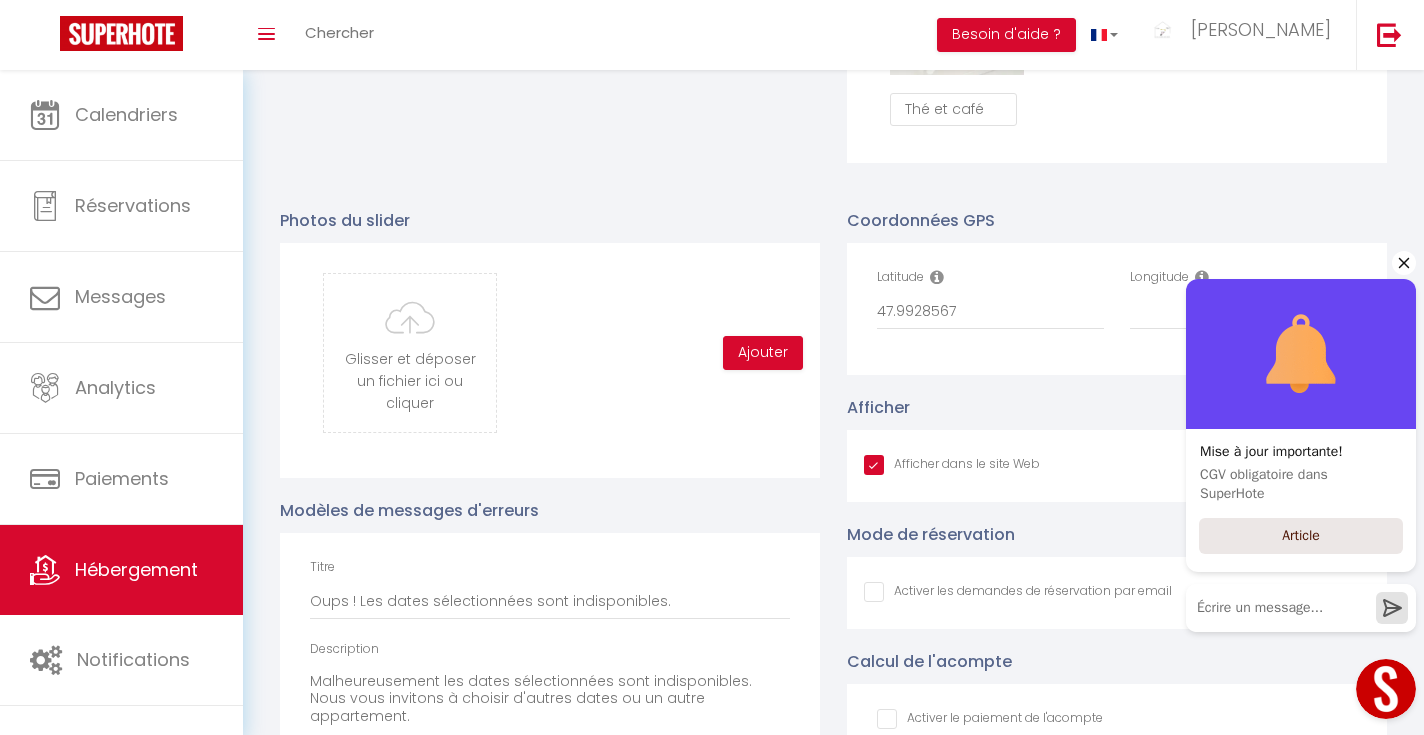 click 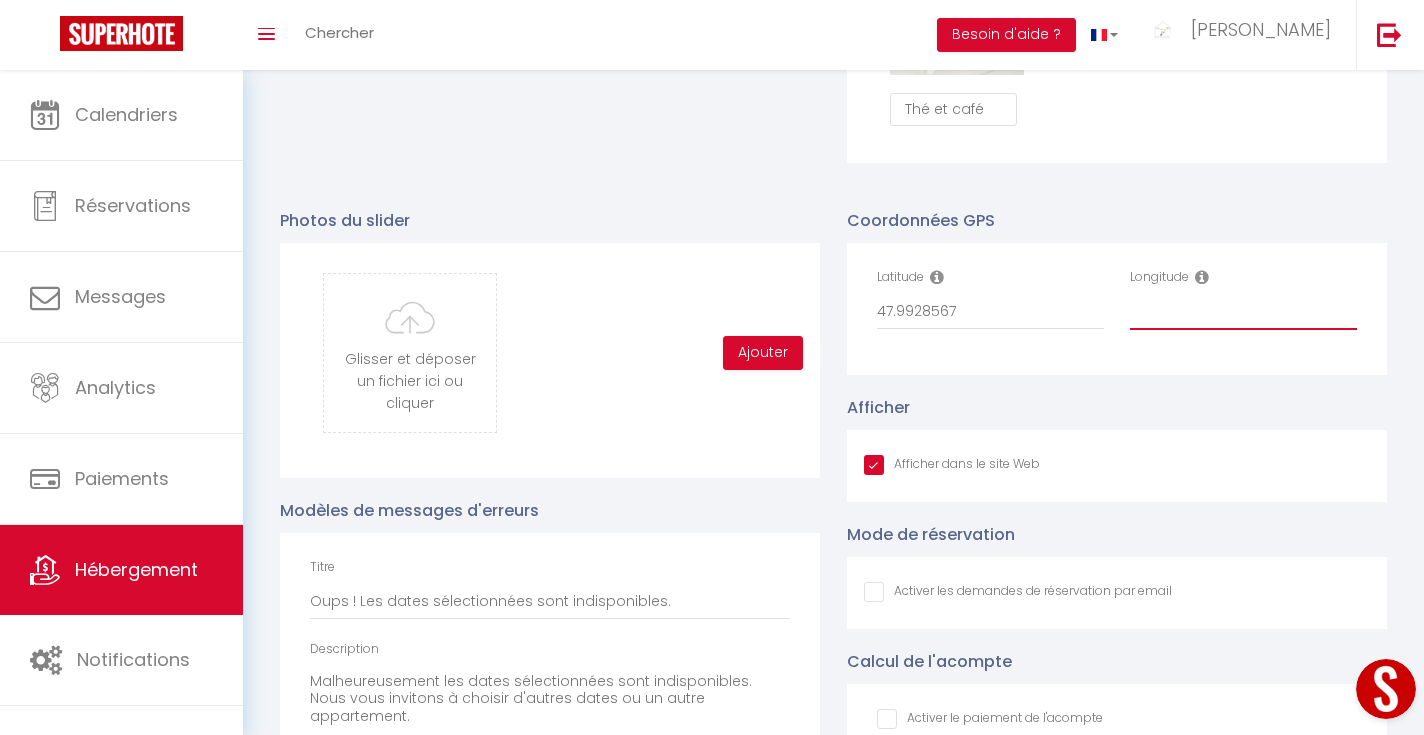 click on "Longitude" at bounding box center [1243, 312] 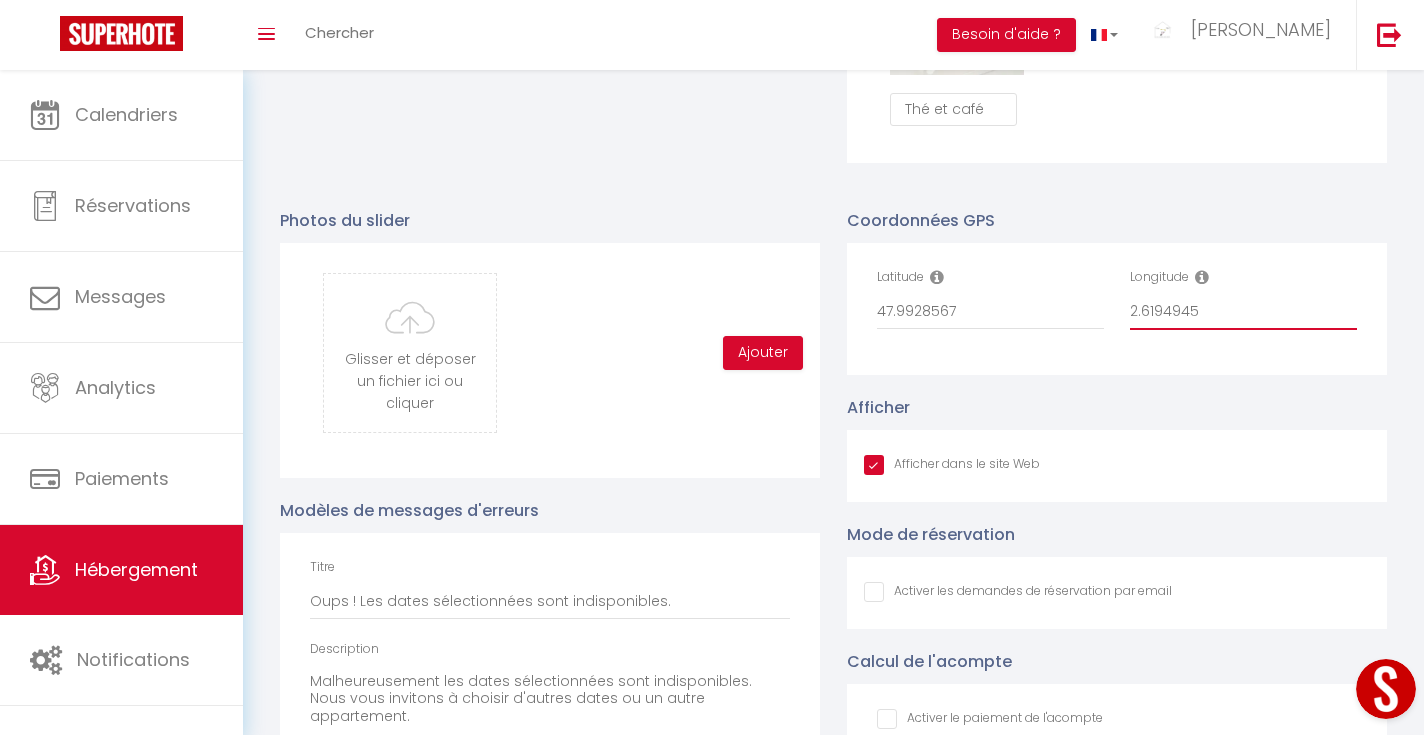 type on "2.6194945" 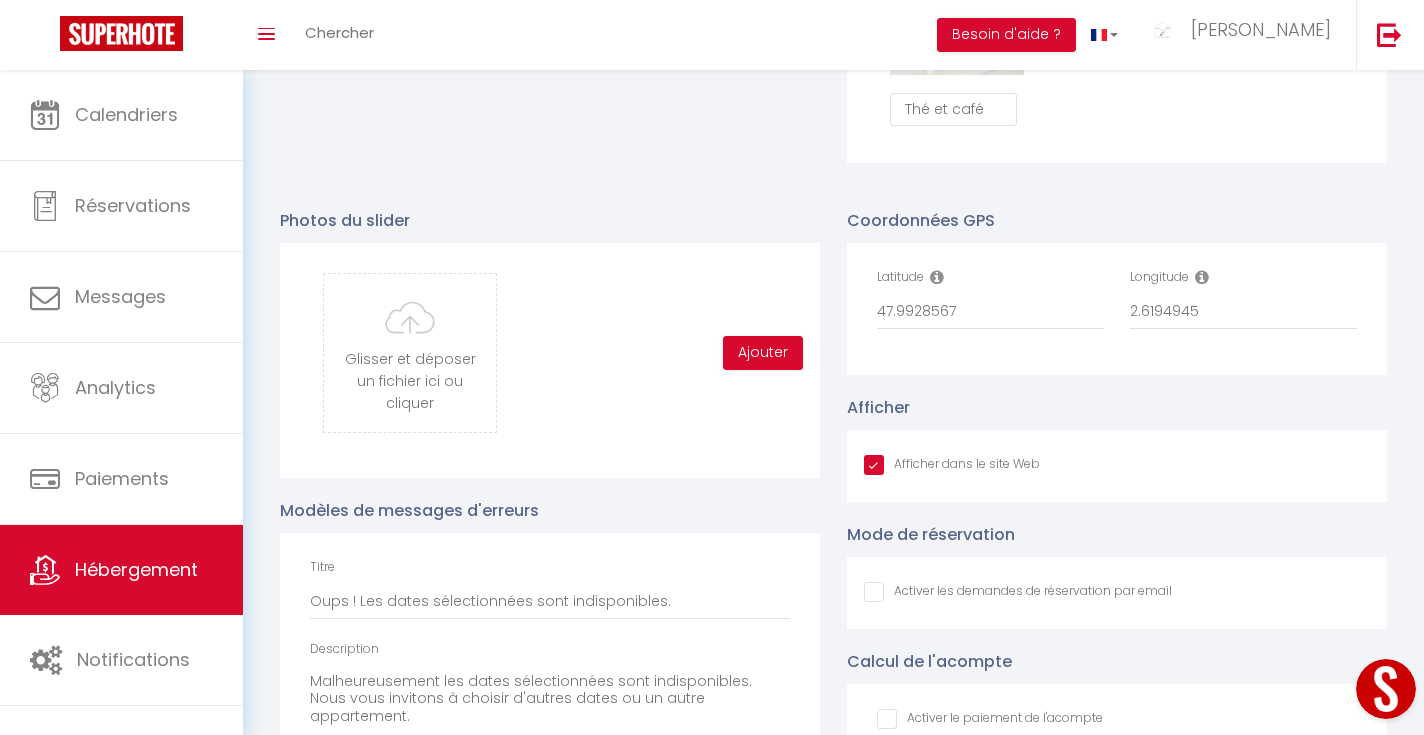 click on "Afficher dans le site Web" at bounding box center (952, 465) 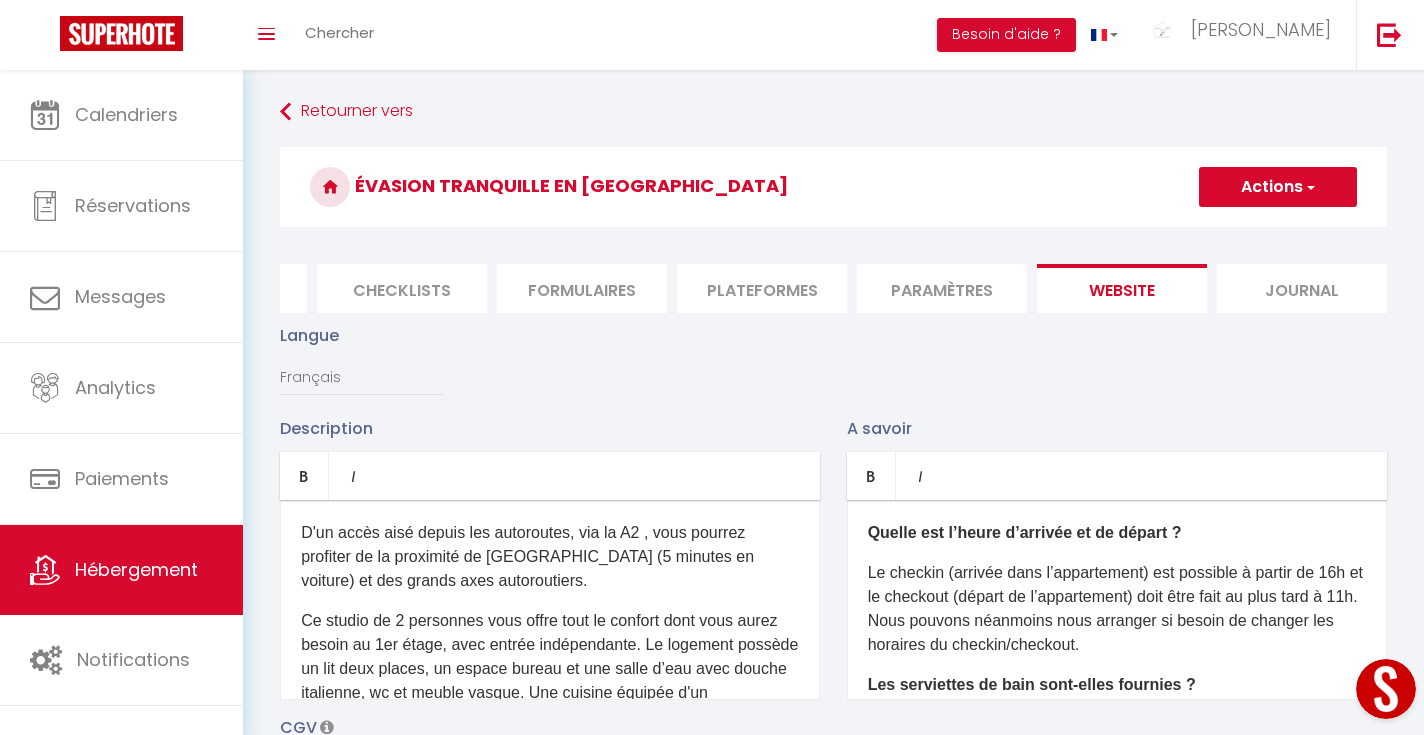scroll, scrollTop: 0, scrollLeft: 0, axis: both 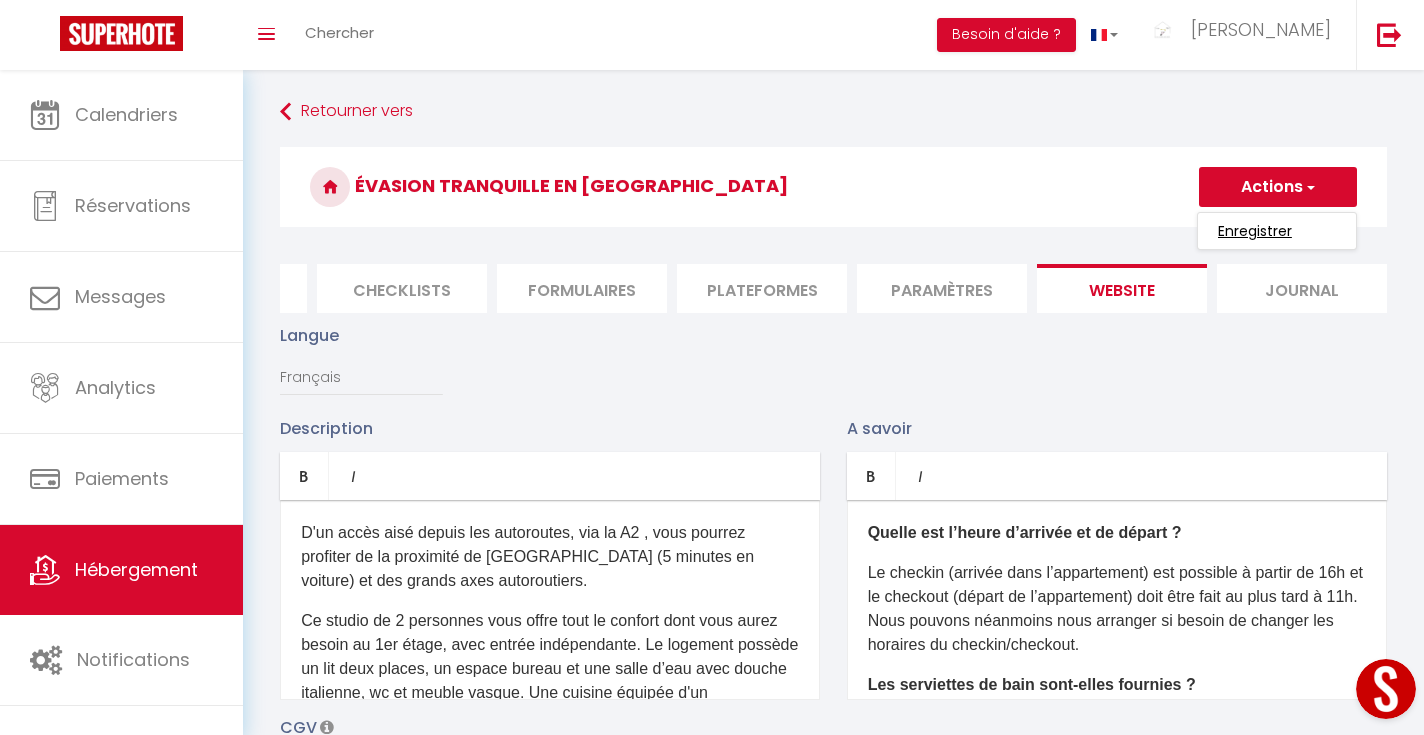 click on "Enregistrer" at bounding box center (1255, 231) 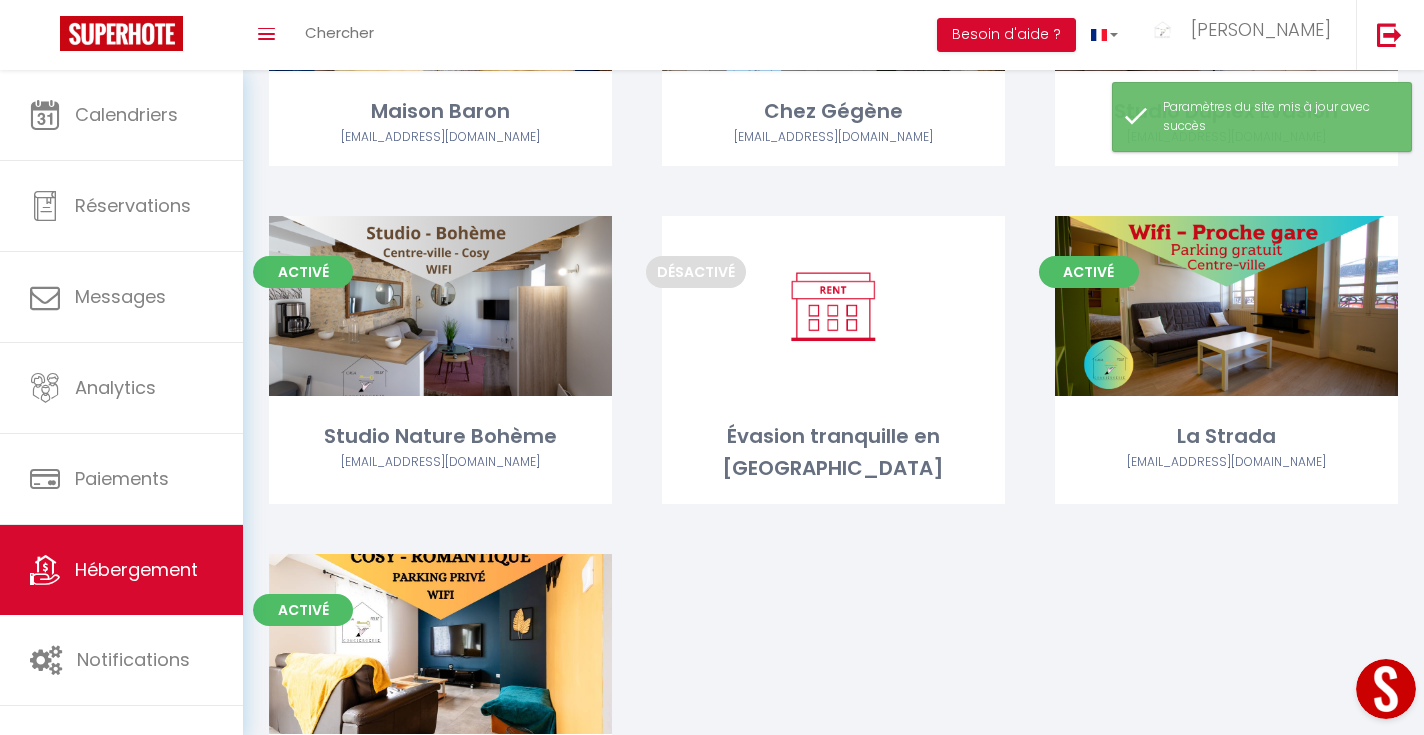 scroll, scrollTop: 653, scrollLeft: 0, axis: vertical 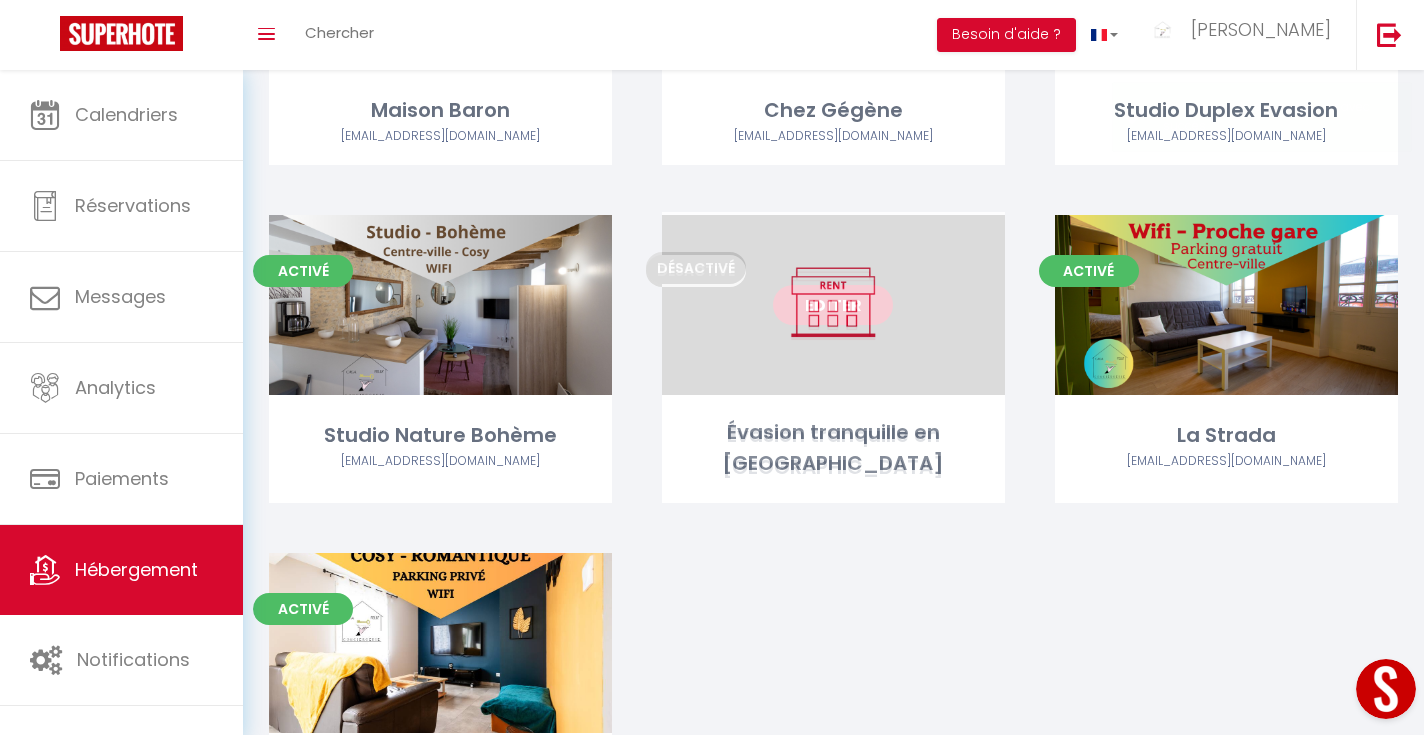 click on "Editer" at bounding box center (833, 305) 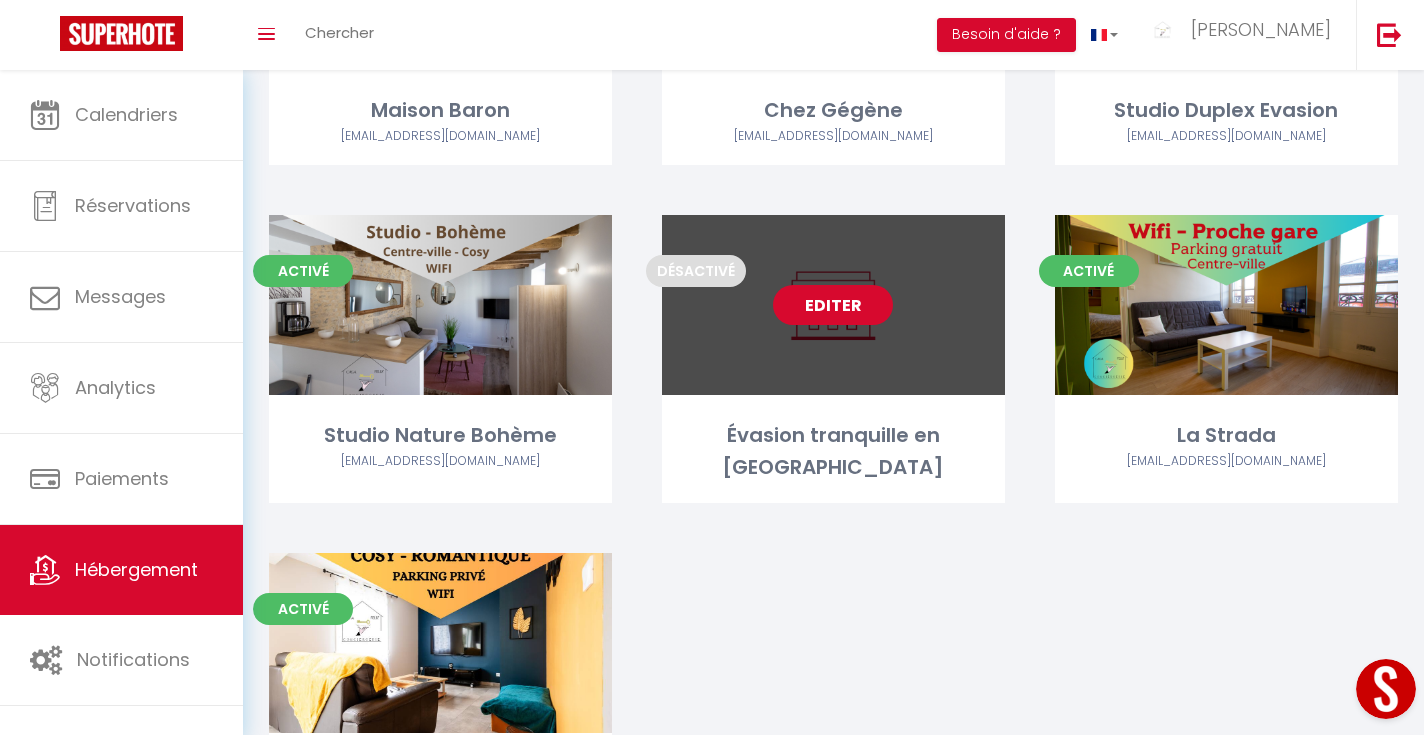click on "Editer" at bounding box center (833, 305) 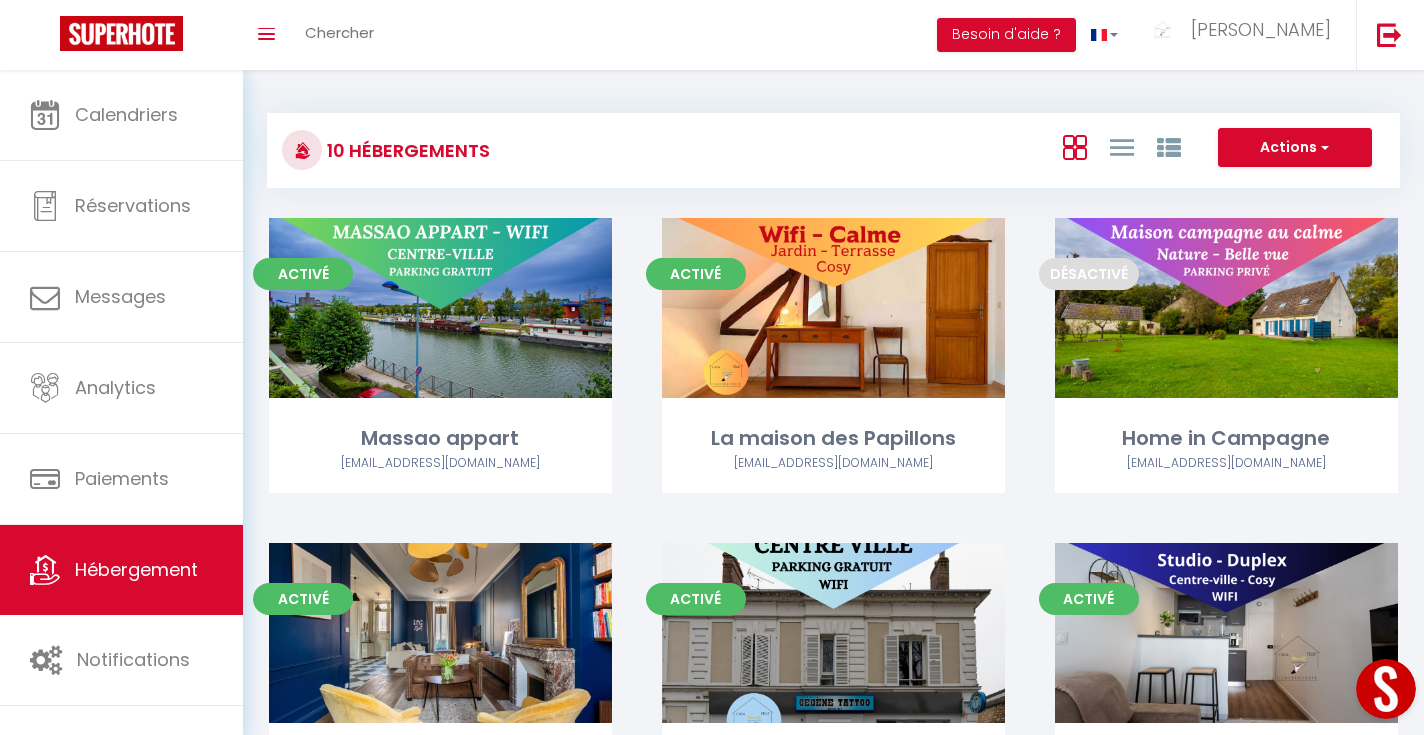 select on "3" 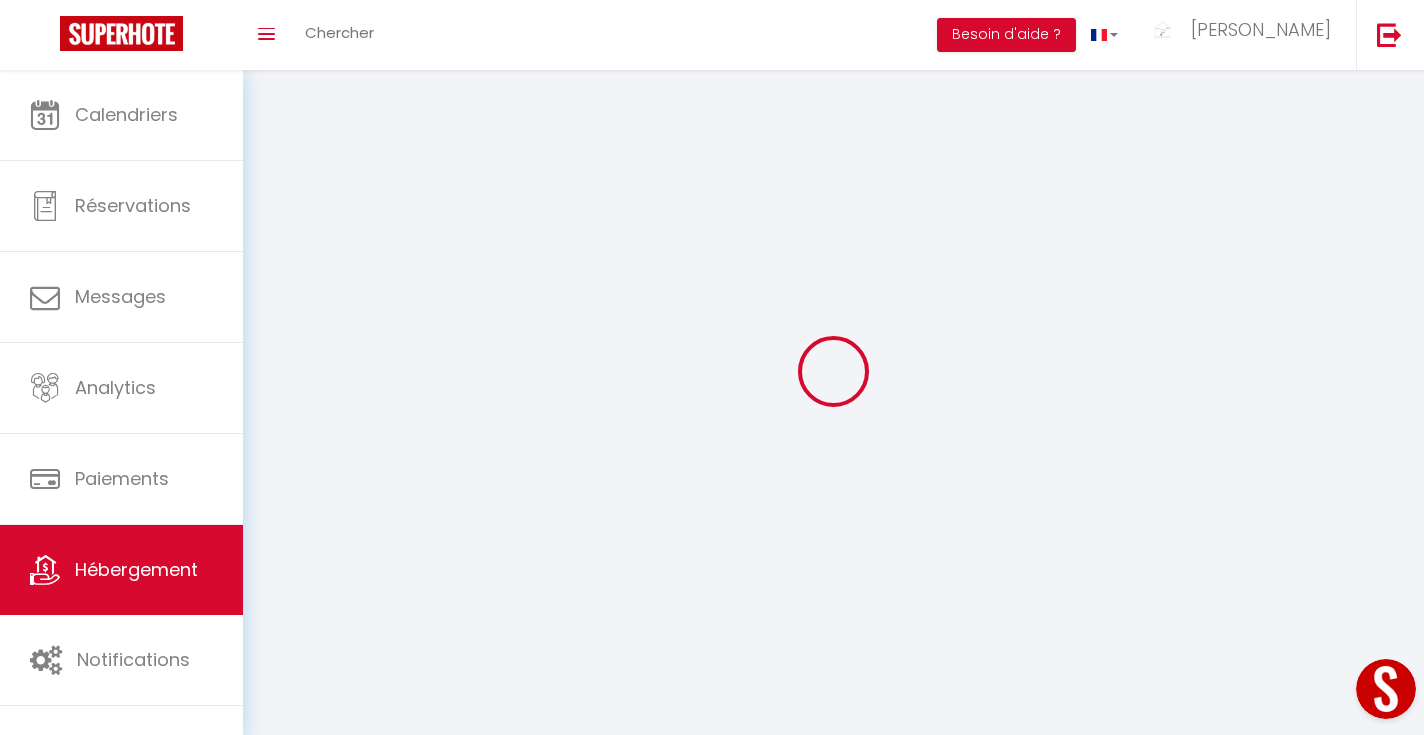 select 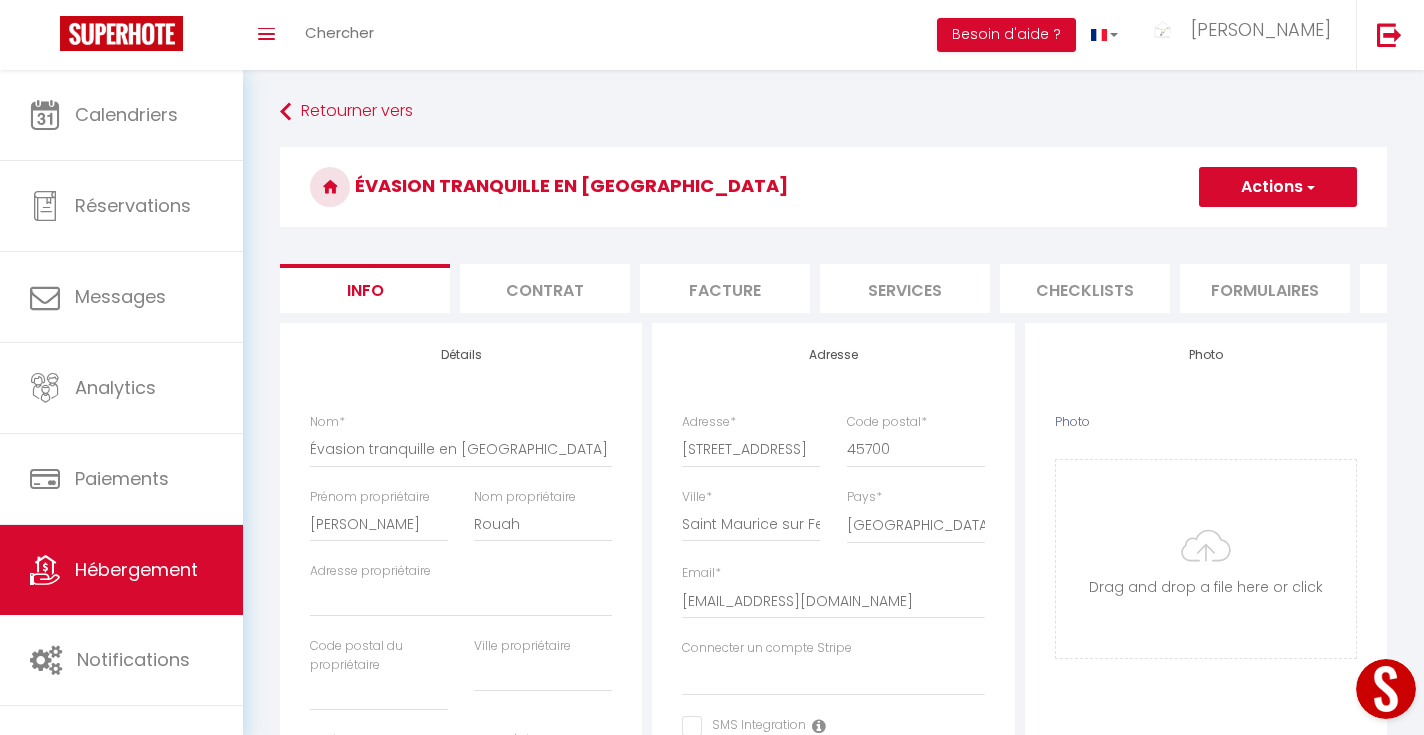 click on "Actions" at bounding box center [1278, 187] 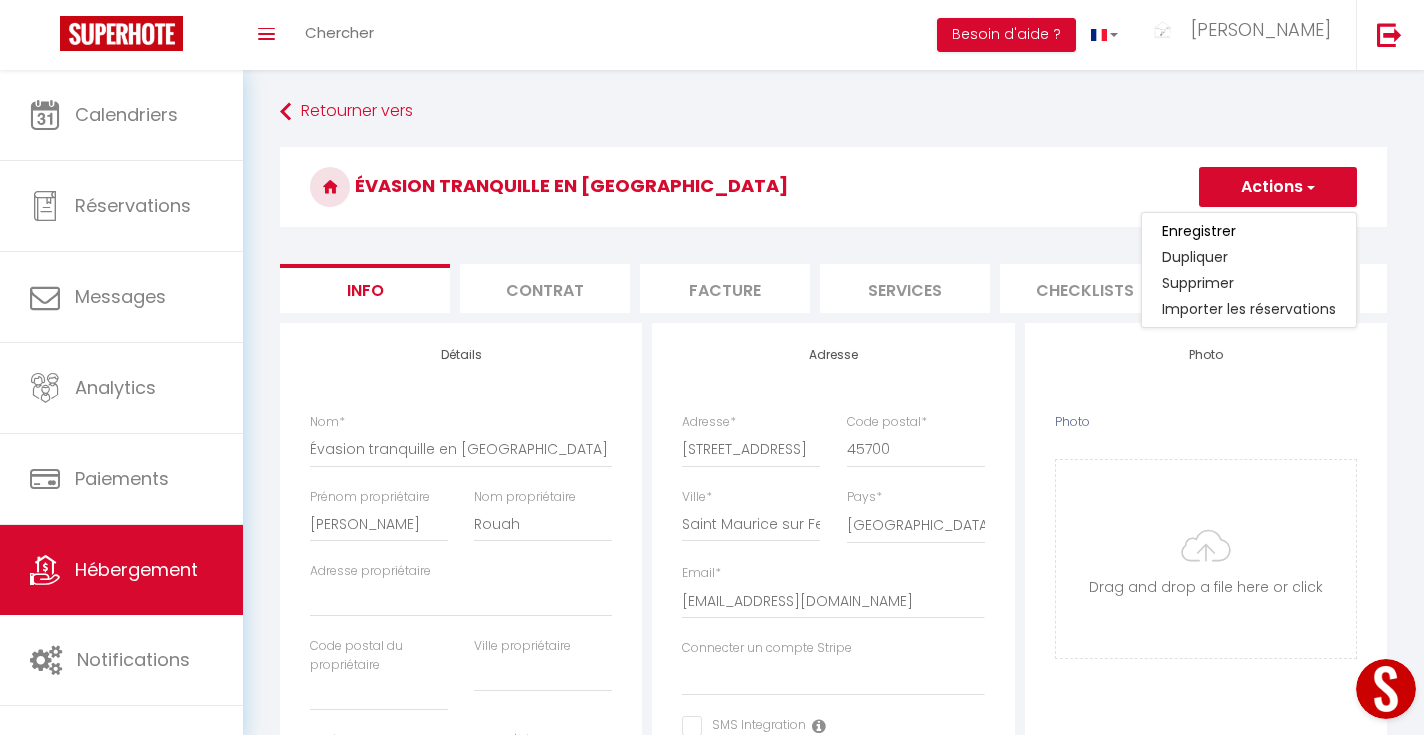 click on "Retourner vers    Évasion tranquille en [GEOGRAPHIC_DATA]
Actions
Enregistrer   Dupliquer   Supprimer   Importer les réservations
Info
Contrat
Facture
Services
Checklists
Formulaires
Plateformes
Paramètres
website
Journal
Modèle personnalisé
×         Titre [PERSON_NAME]
Enregistrer
Liste de checklist
×   *" at bounding box center (833, 883) 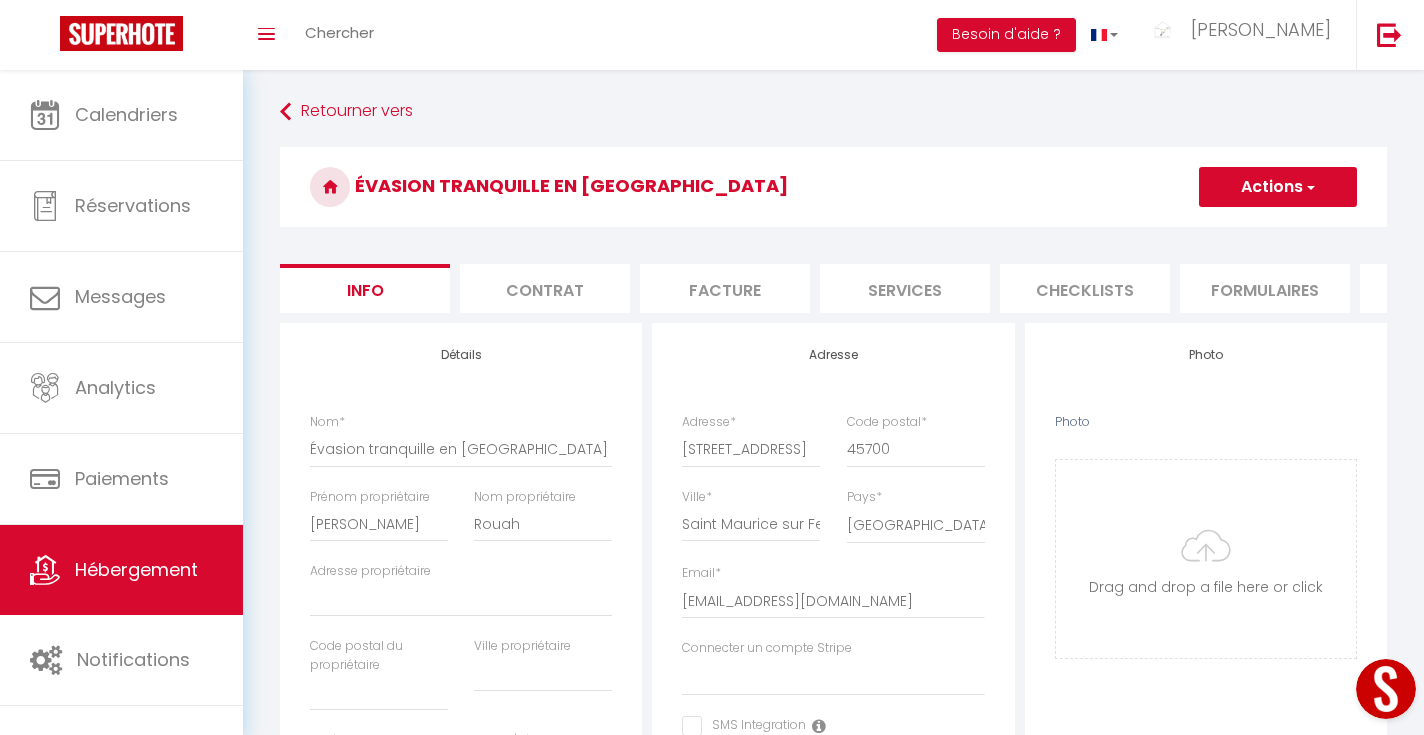 scroll, scrollTop: 0, scrollLeft: 0, axis: both 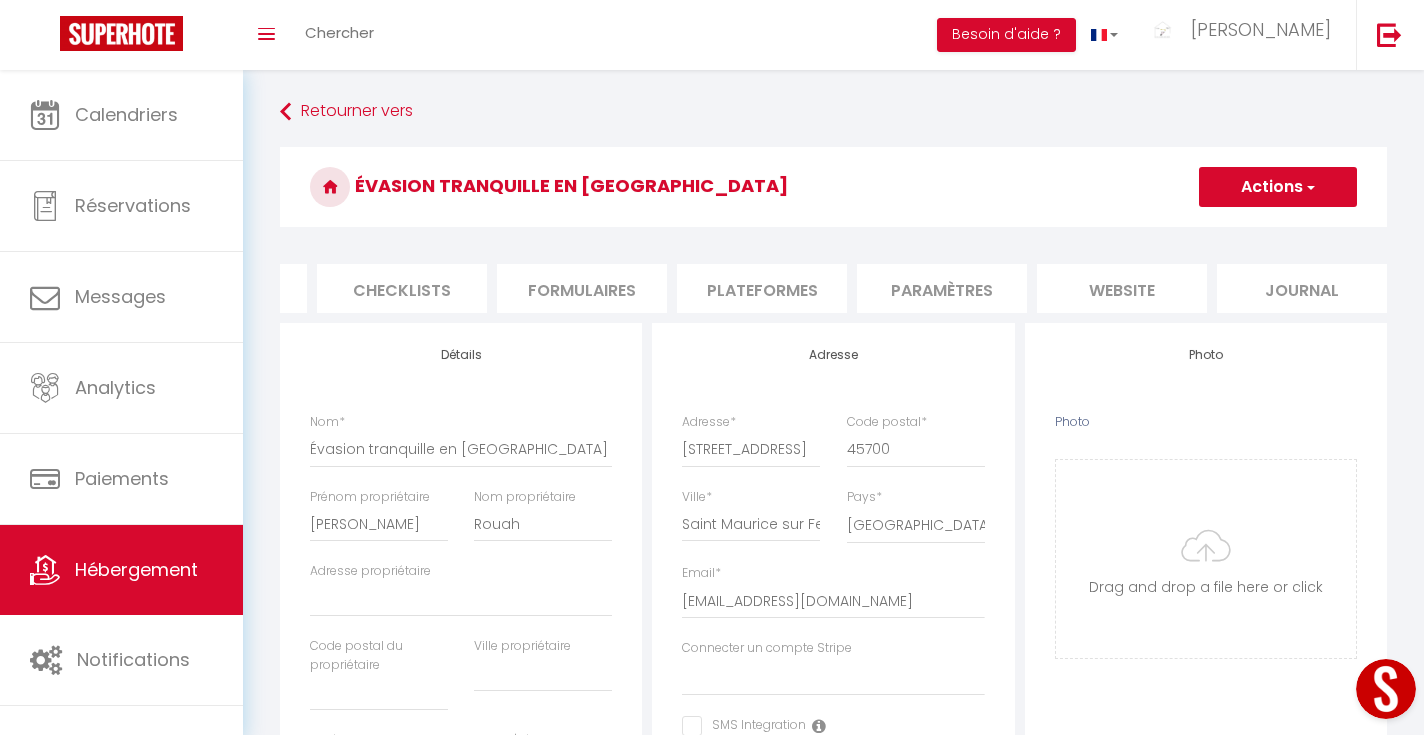 click on "Plateformes" at bounding box center (762, 288) 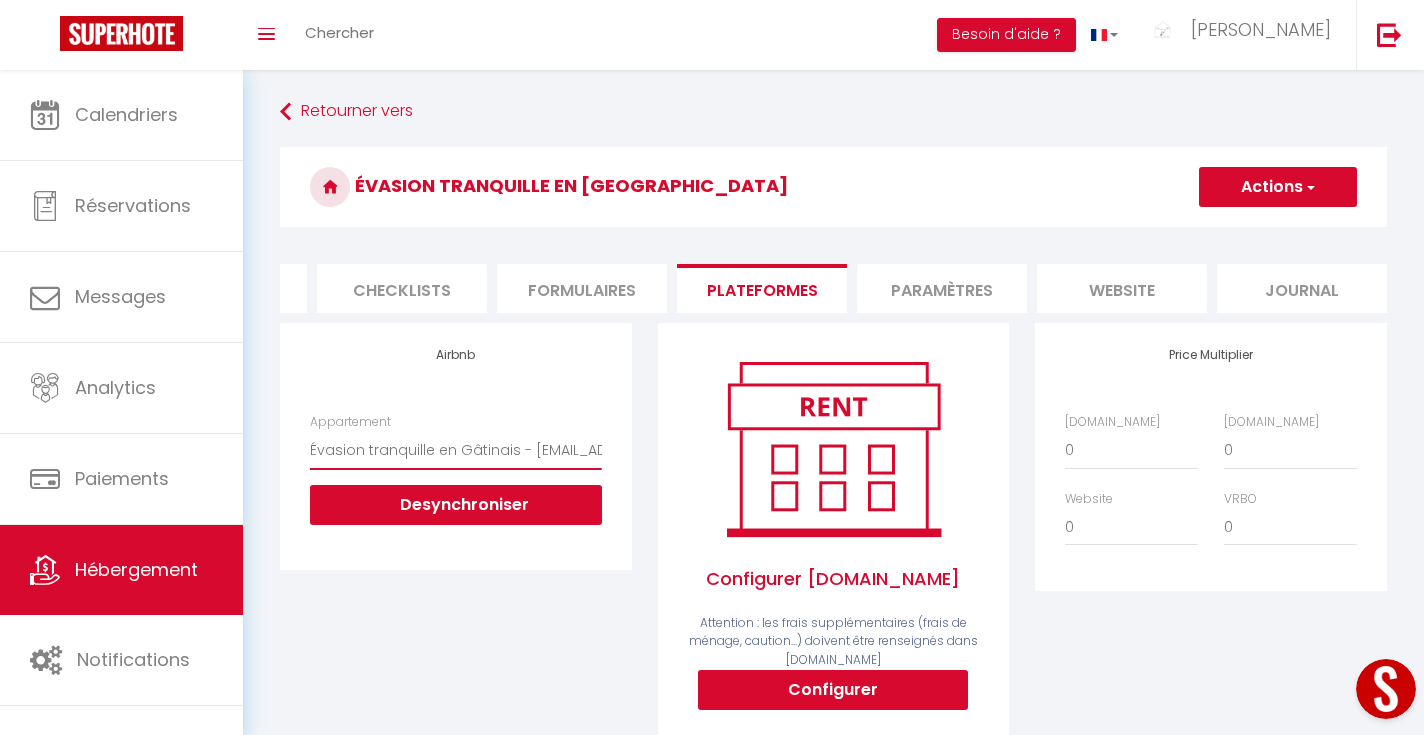 click on "Actions" at bounding box center (1278, 187) 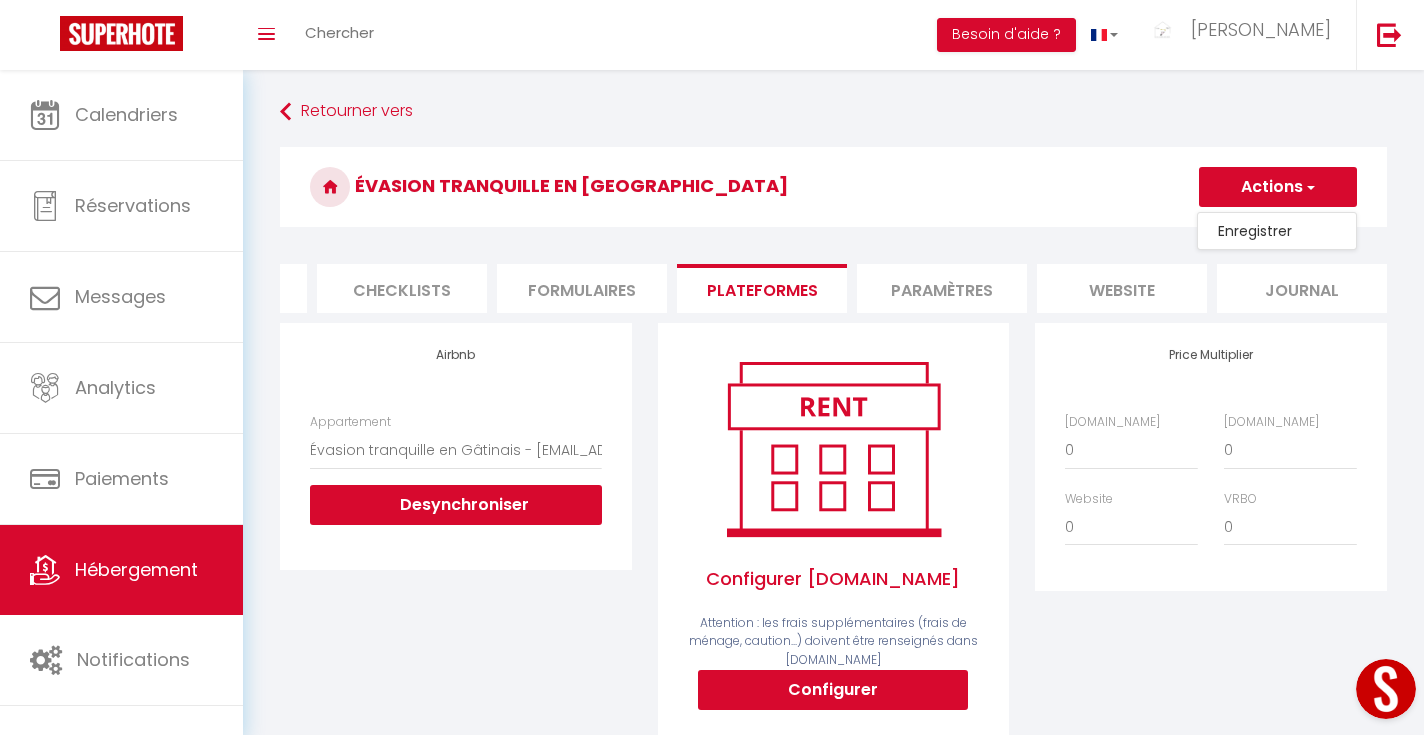 click on "Enregistrer" at bounding box center (1277, 231) 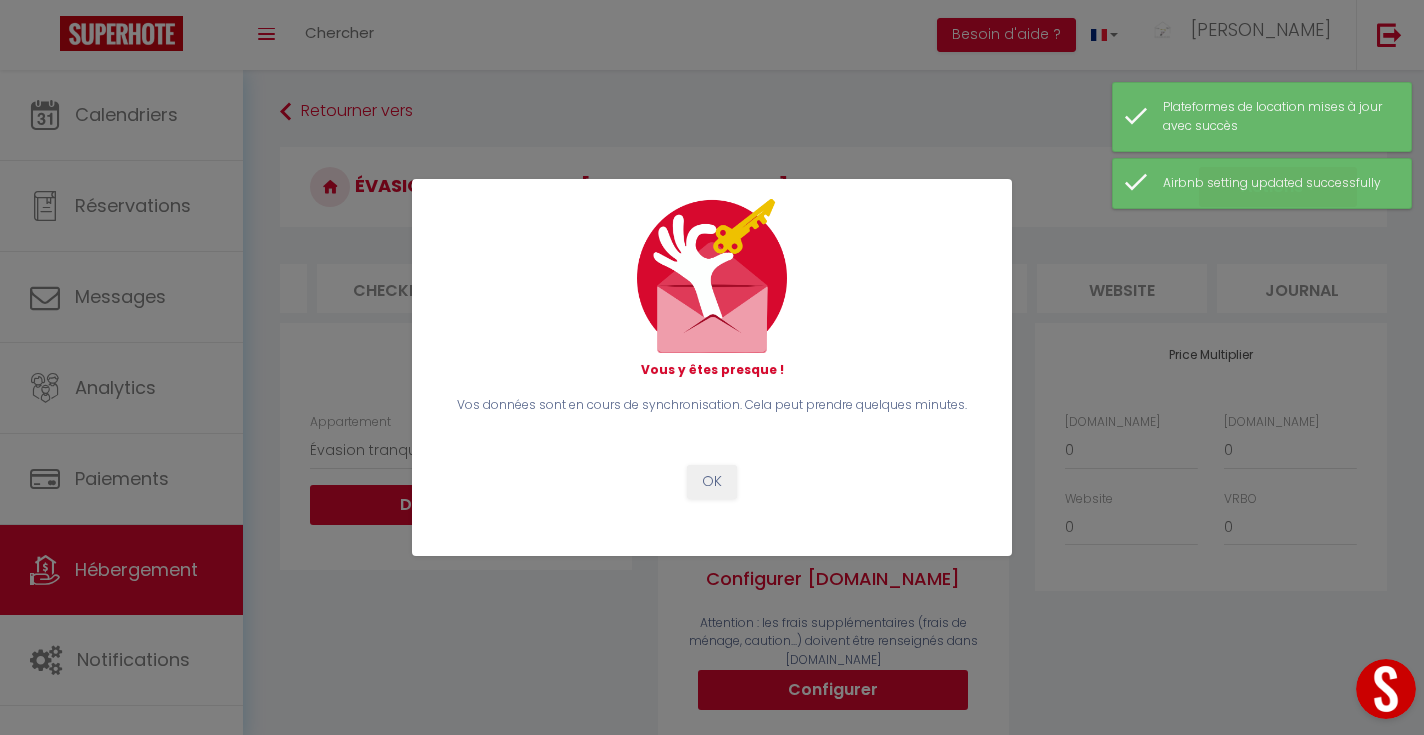 click on "OK" at bounding box center (712, 482) 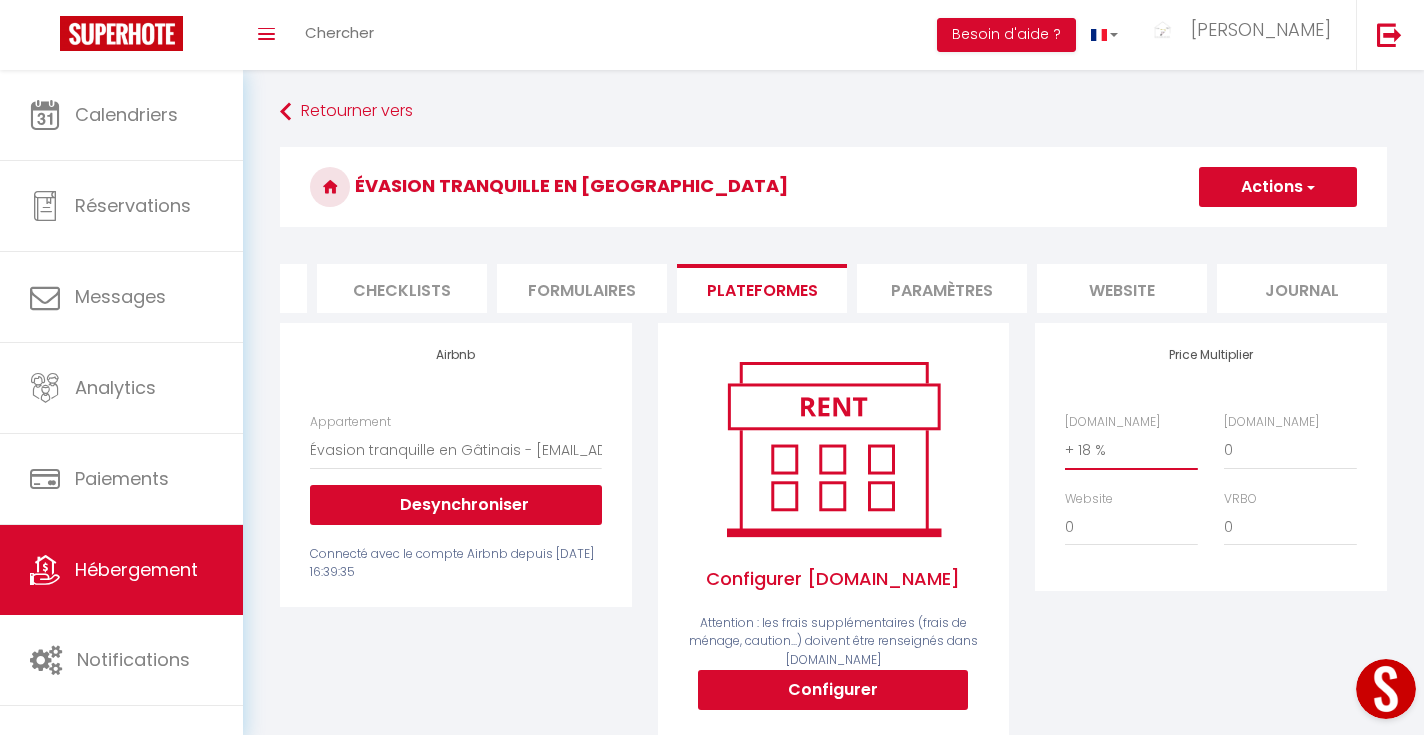 click on "Actions" at bounding box center [1278, 187] 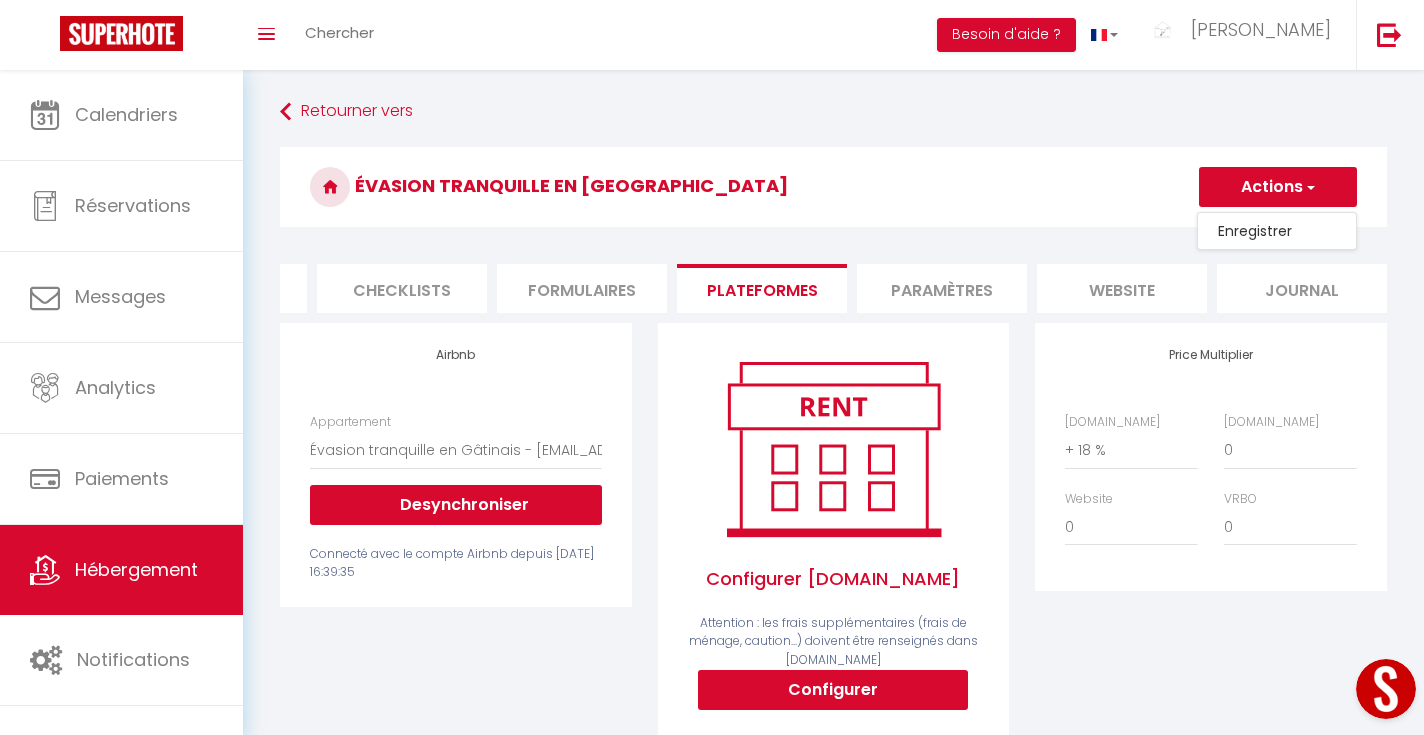 click on "Enregistrer" at bounding box center (1277, 231) 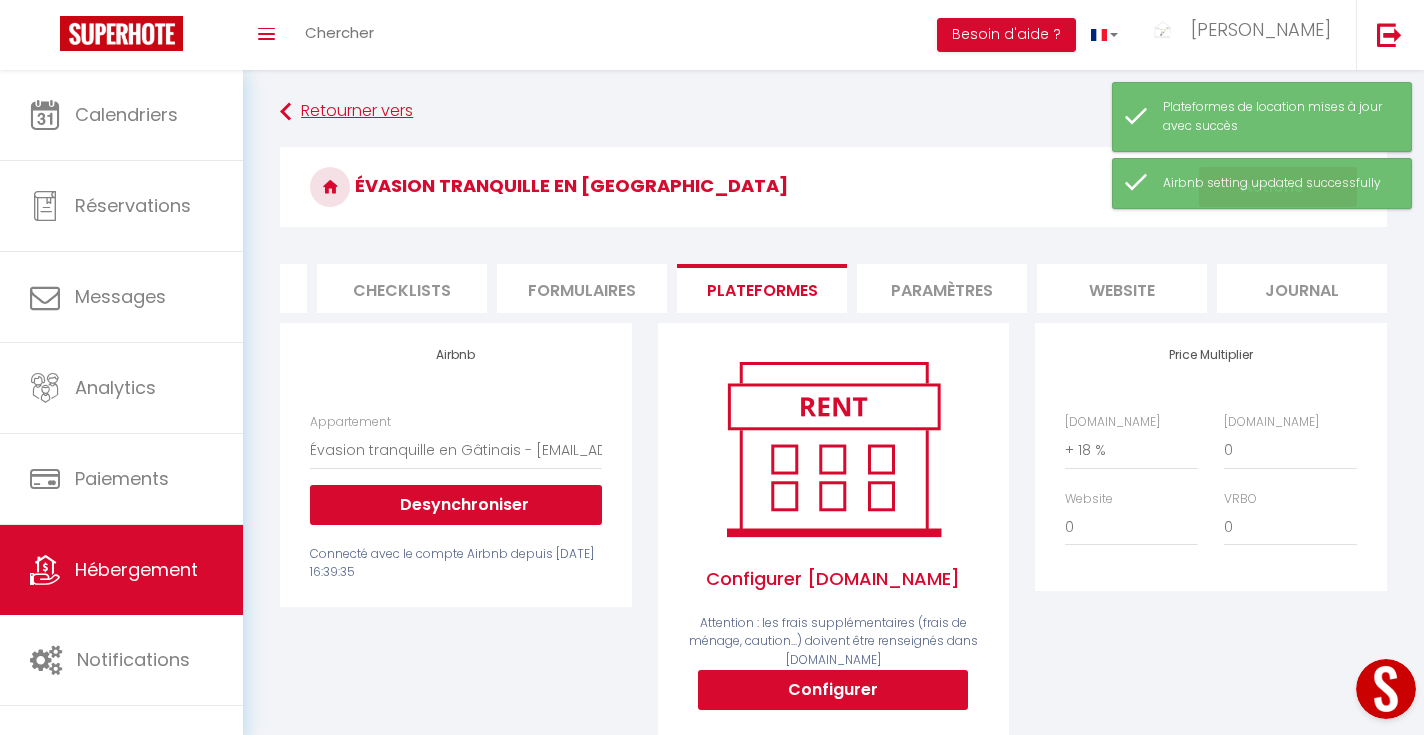 click on "Retourner vers" at bounding box center (833, 112) 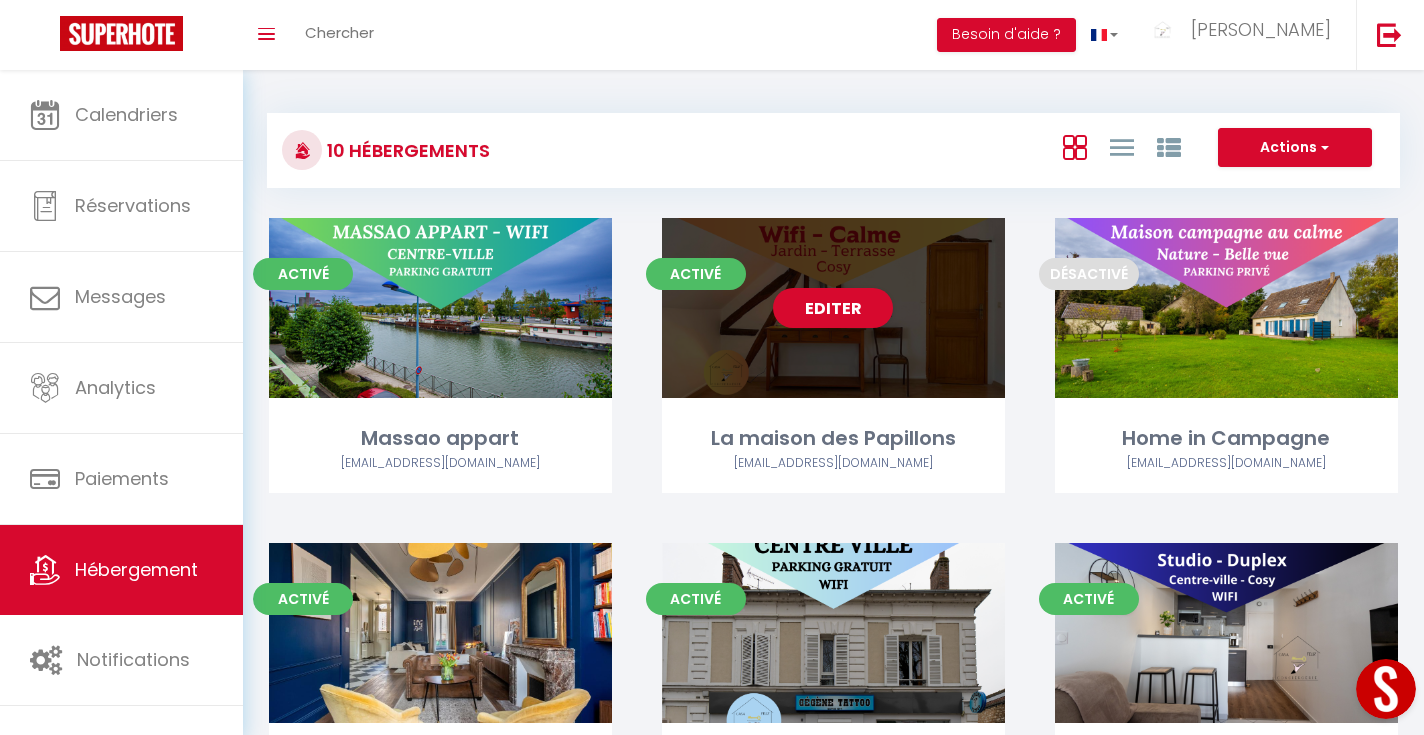 scroll, scrollTop: 0, scrollLeft: 0, axis: both 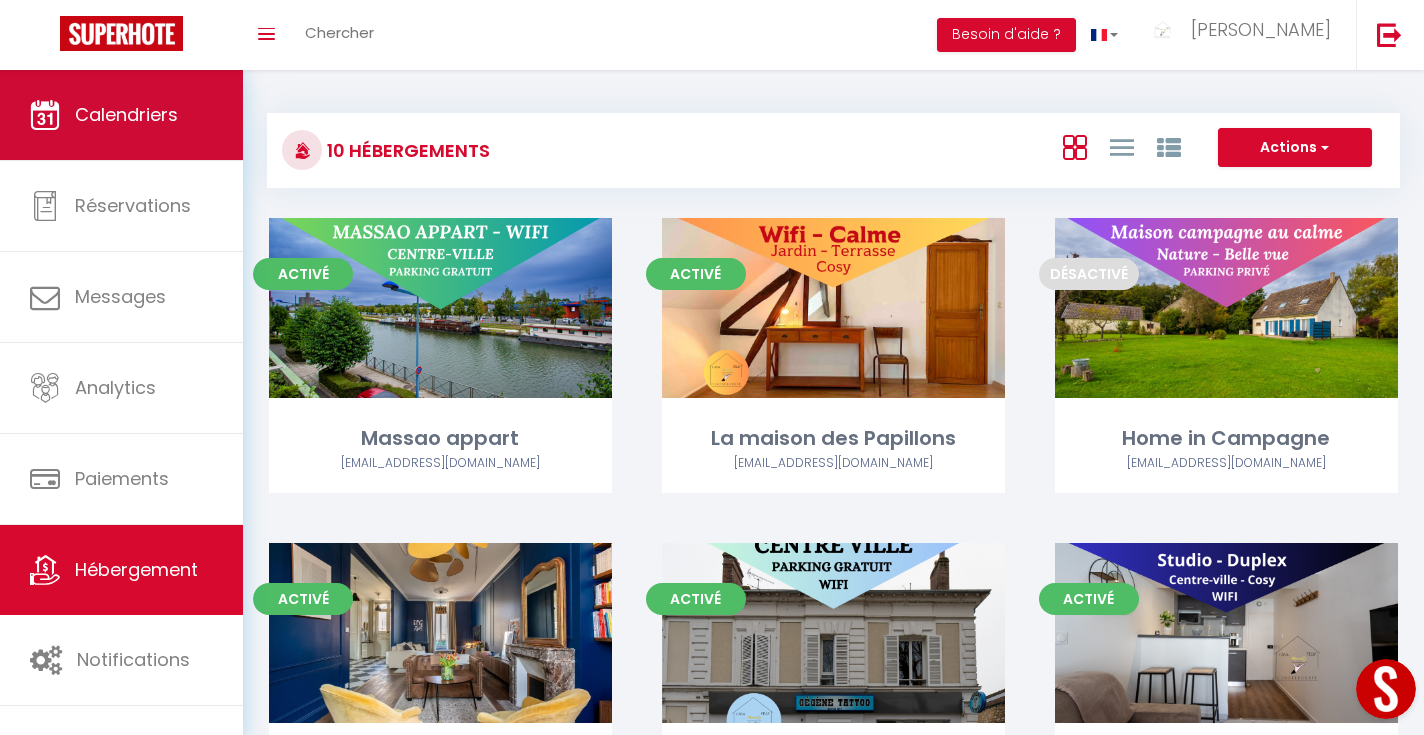 click on "Calendriers" at bounding box center (121, 115) 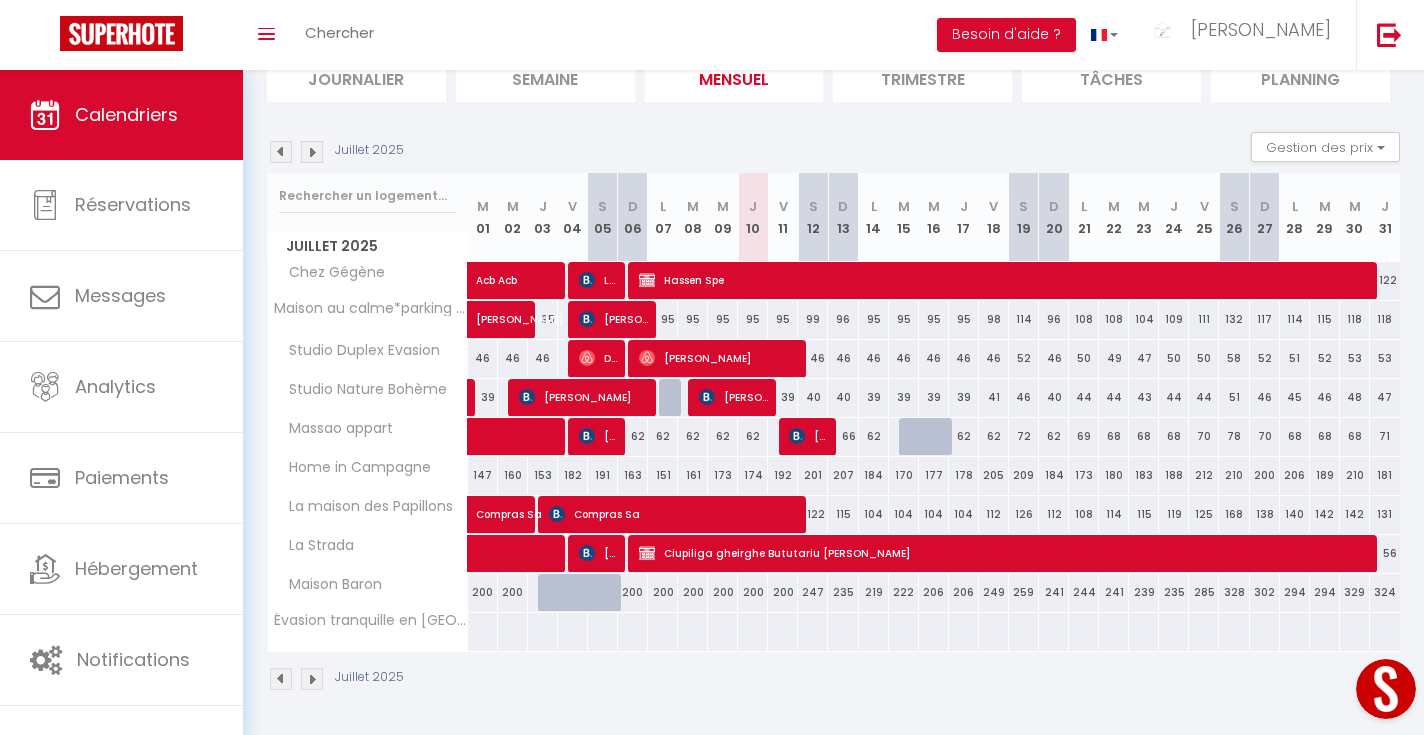 scroll, scrollTop: 153, scrollLeft: 0, axis: vertical 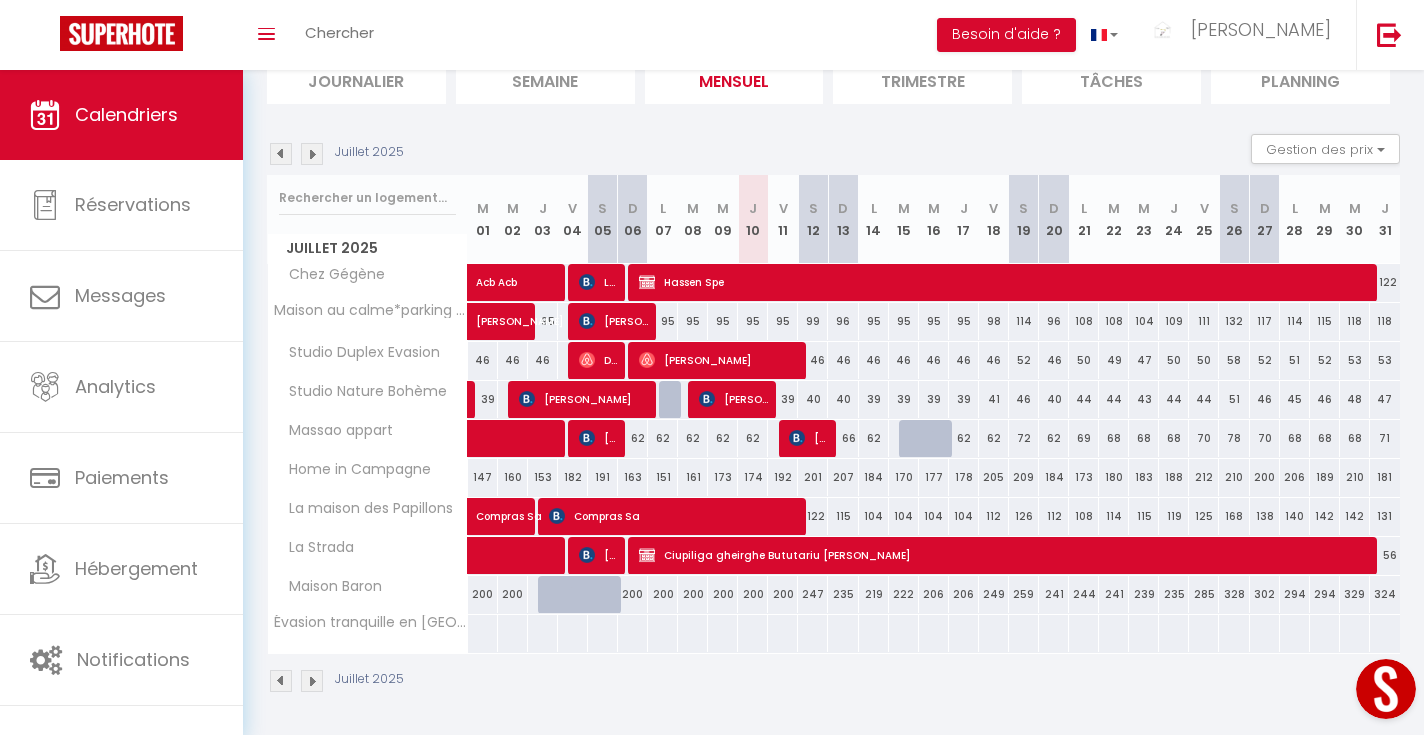 click at bounding box center (482, 633) 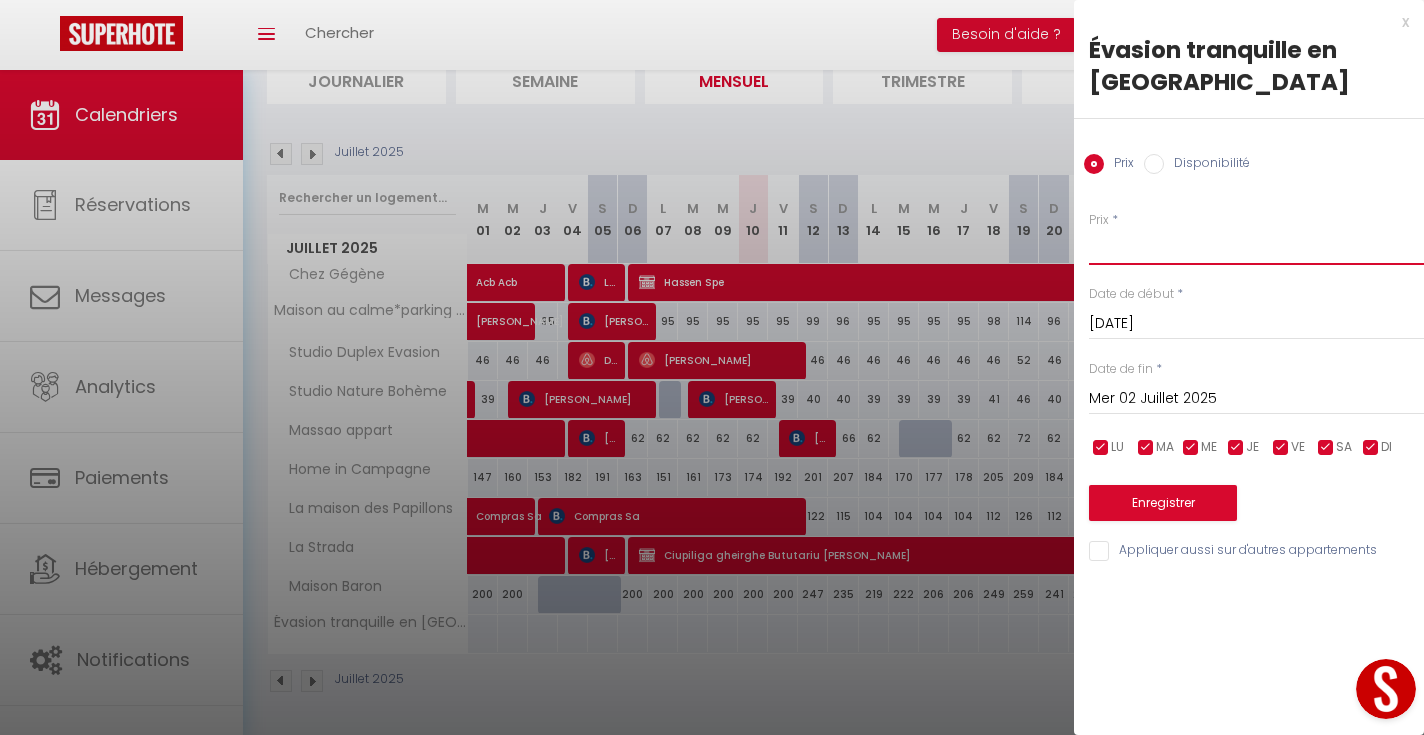 click on "Prix" at bounding box center (1256, 247) 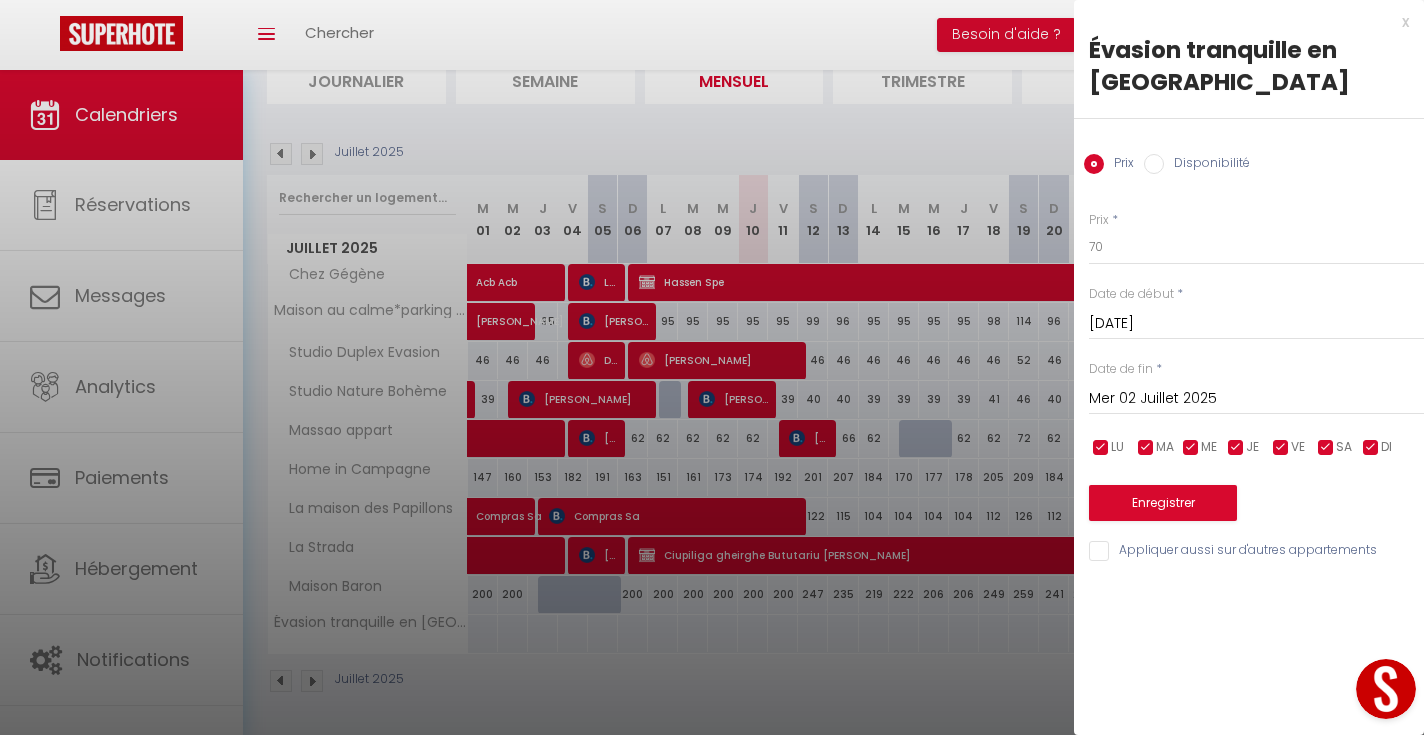 click on "Mer 02 Juillet 2025" at bounding box center [1256, 399] 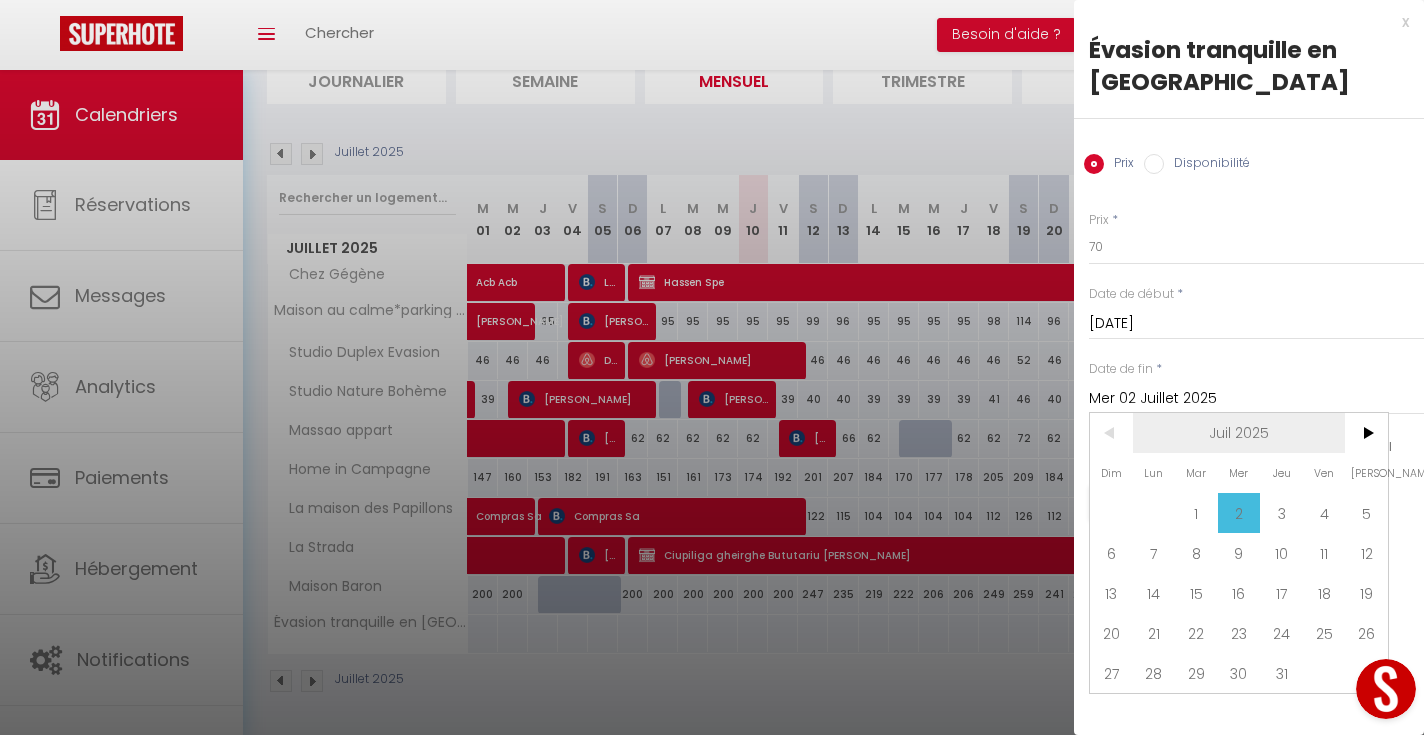click on "Juil 2025" at bounding box center (1239, 433) 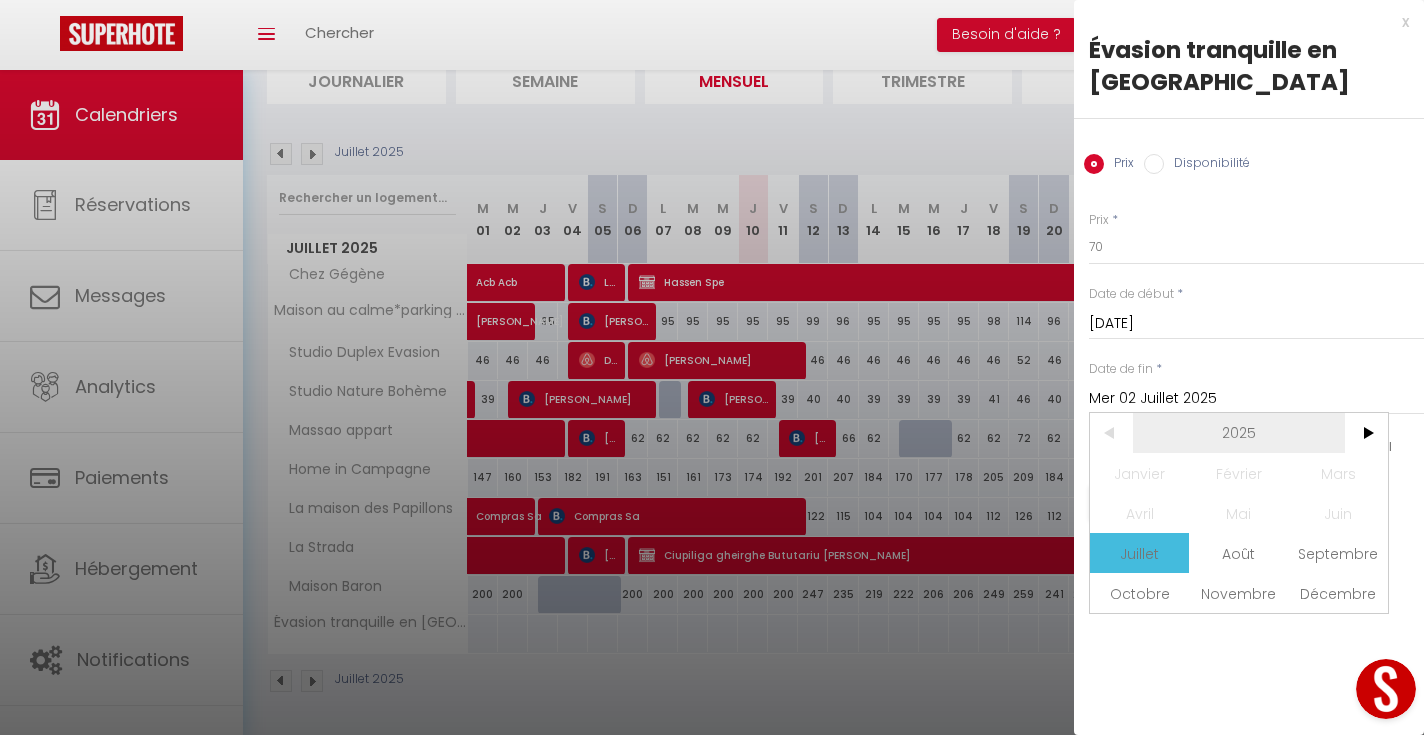 click on "2025" at bounding box center (1239, 433) 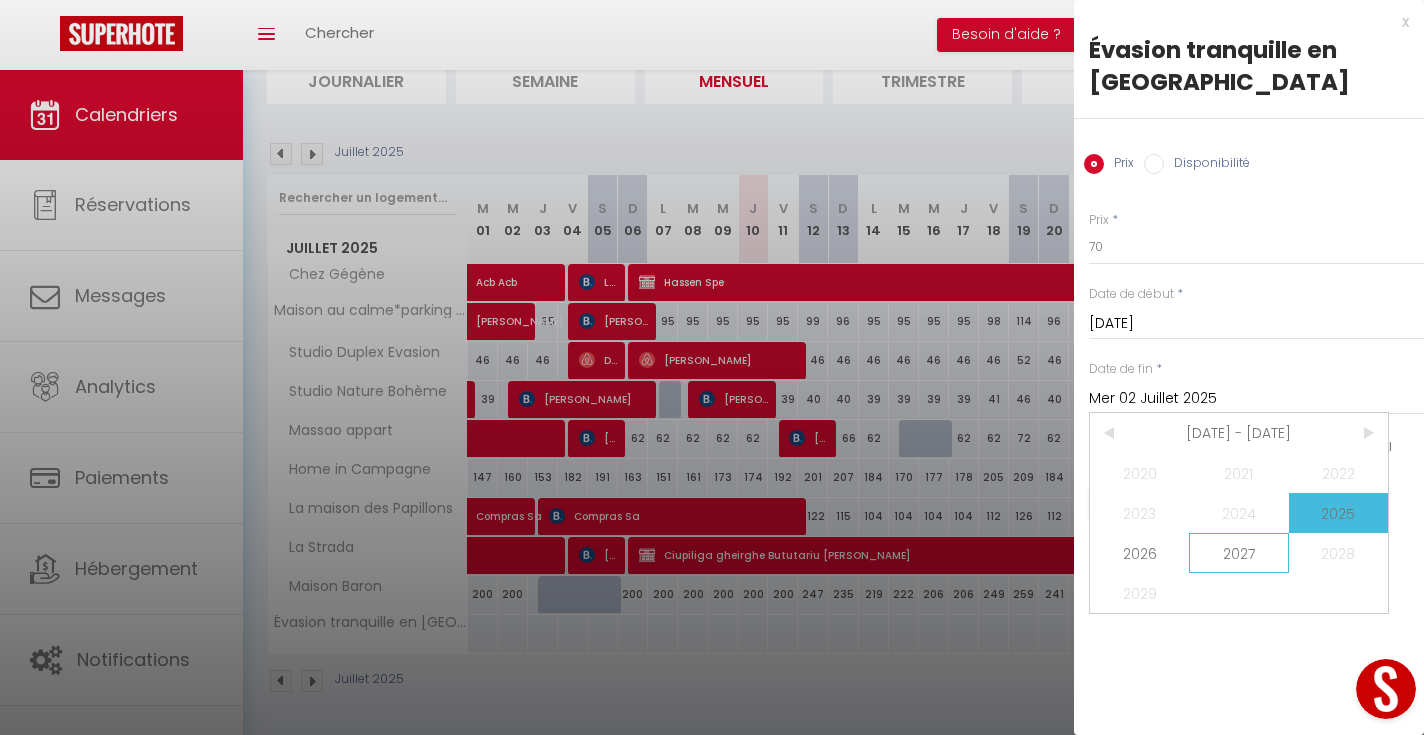 click on "2027" at bounding box center [1238, 553] 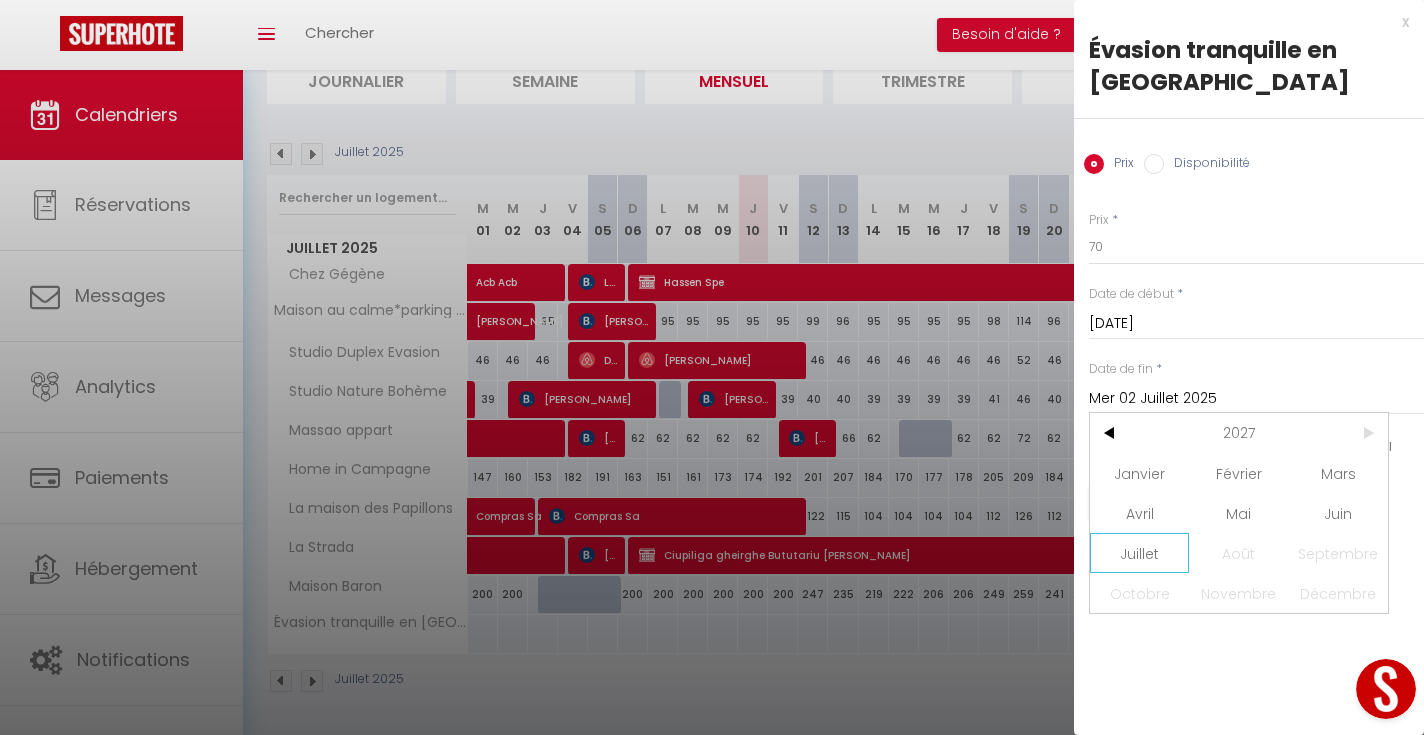 click on "Juillet" at bounding box center [1139, 553] 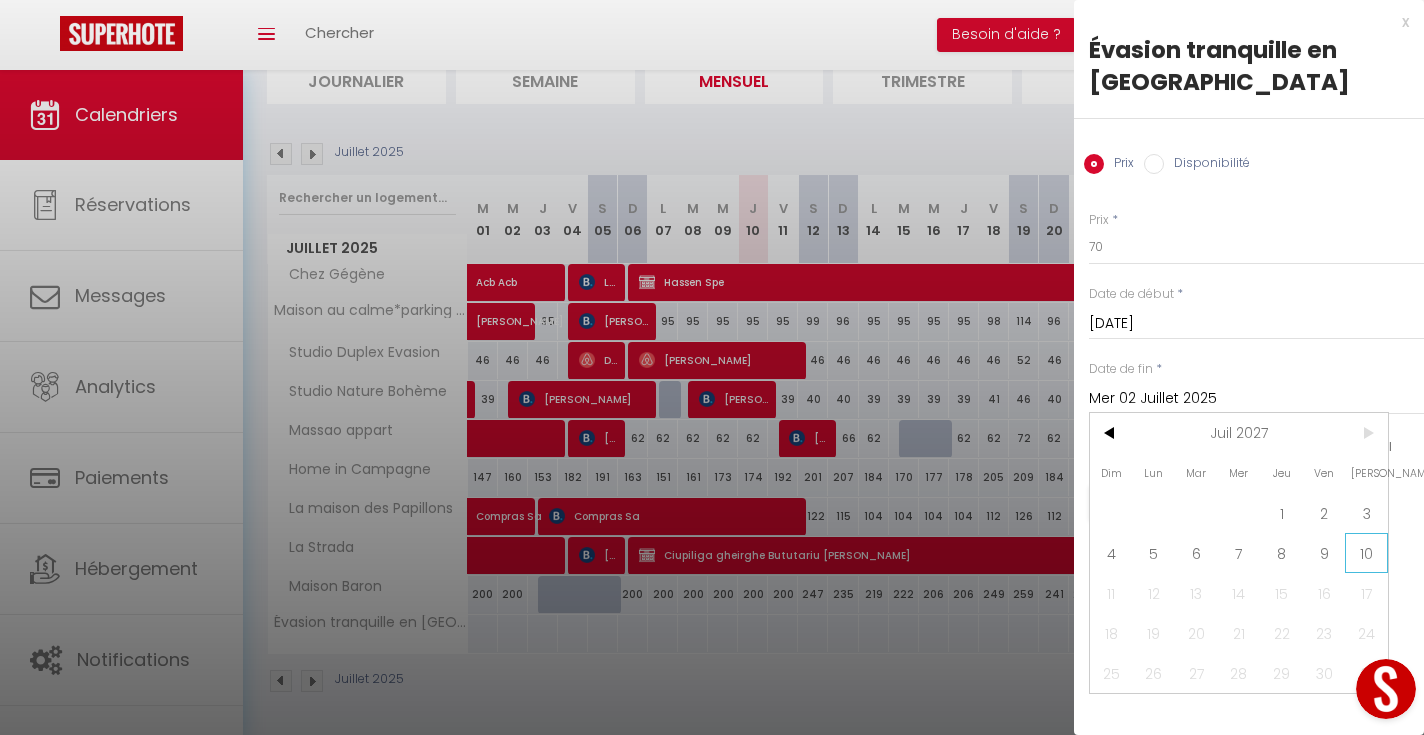 click on "10" at bounding box center (1366, 553) 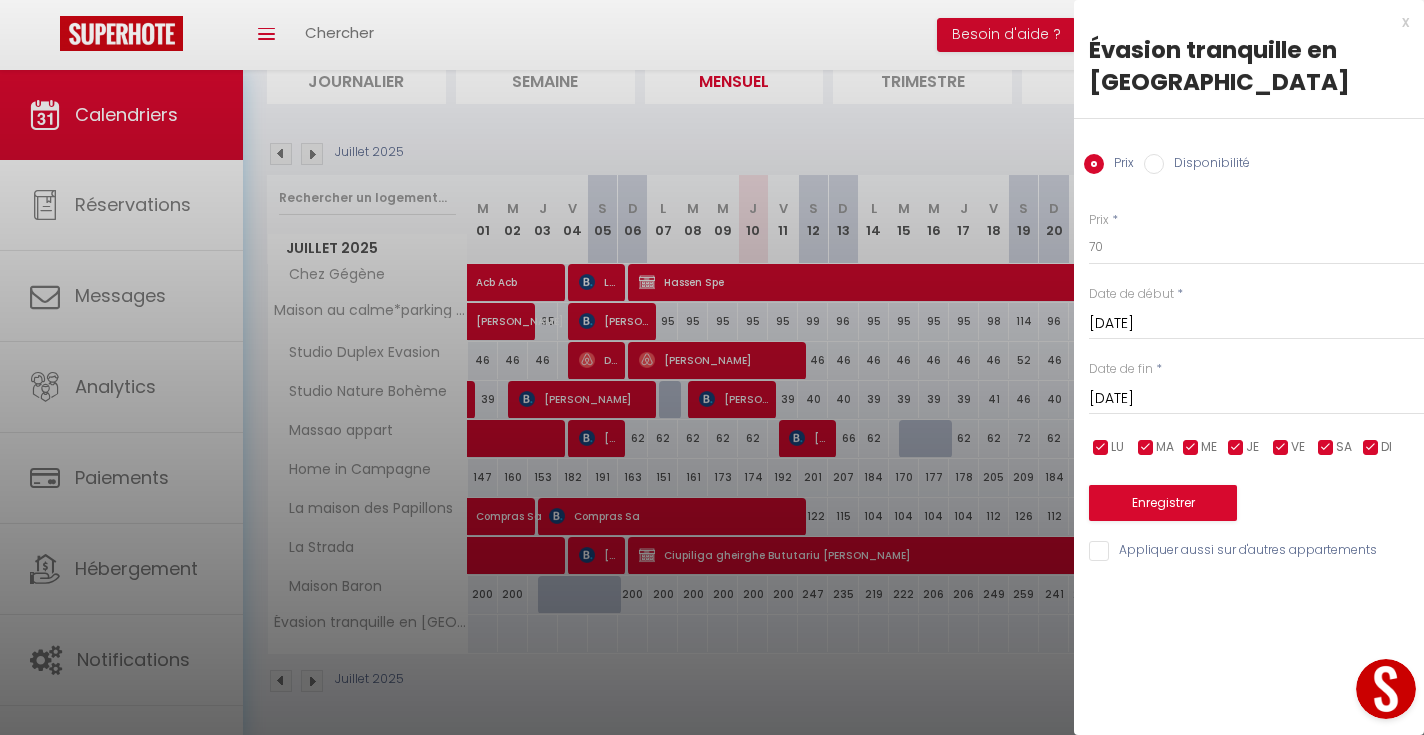 click on "Enregistrer" at bounding box center (1163, 503) 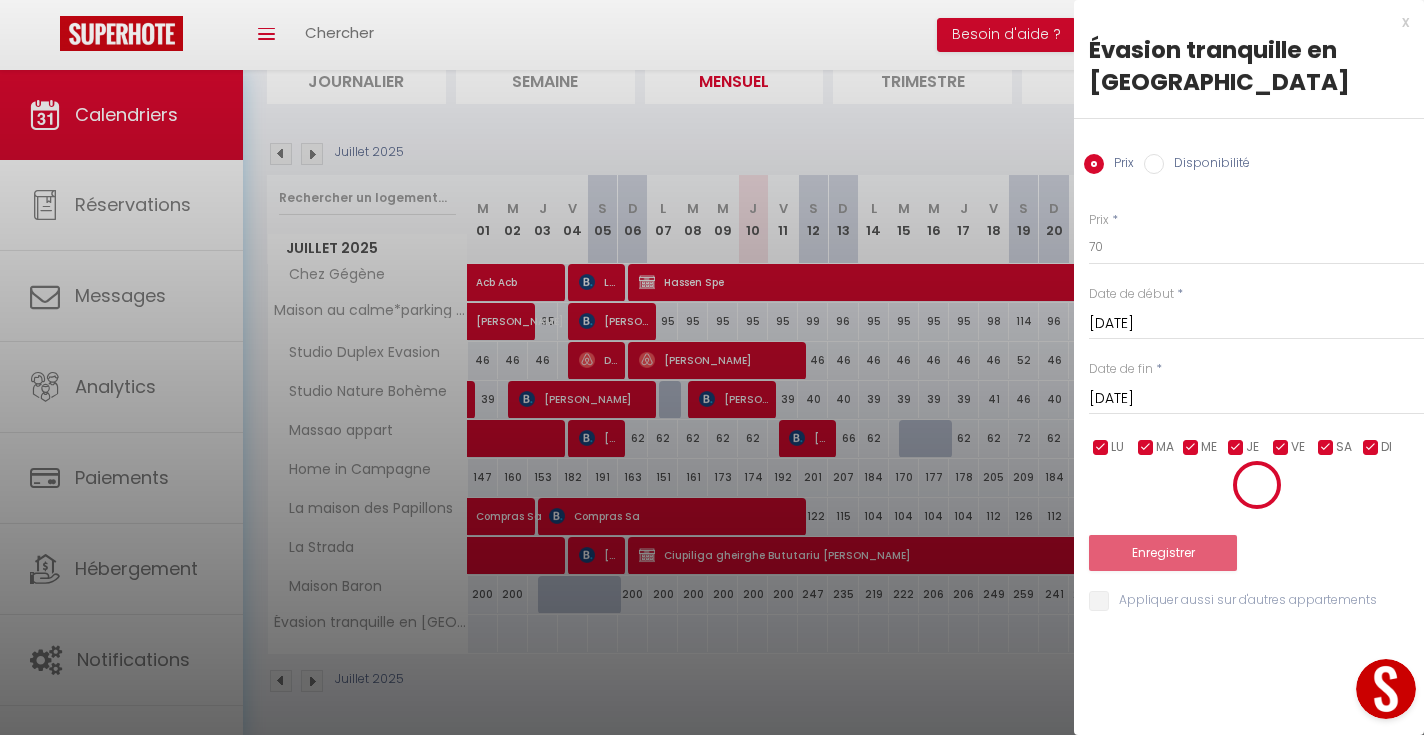 scroll, scrollTop: 70, scrollLeft: 0, axis: vertical 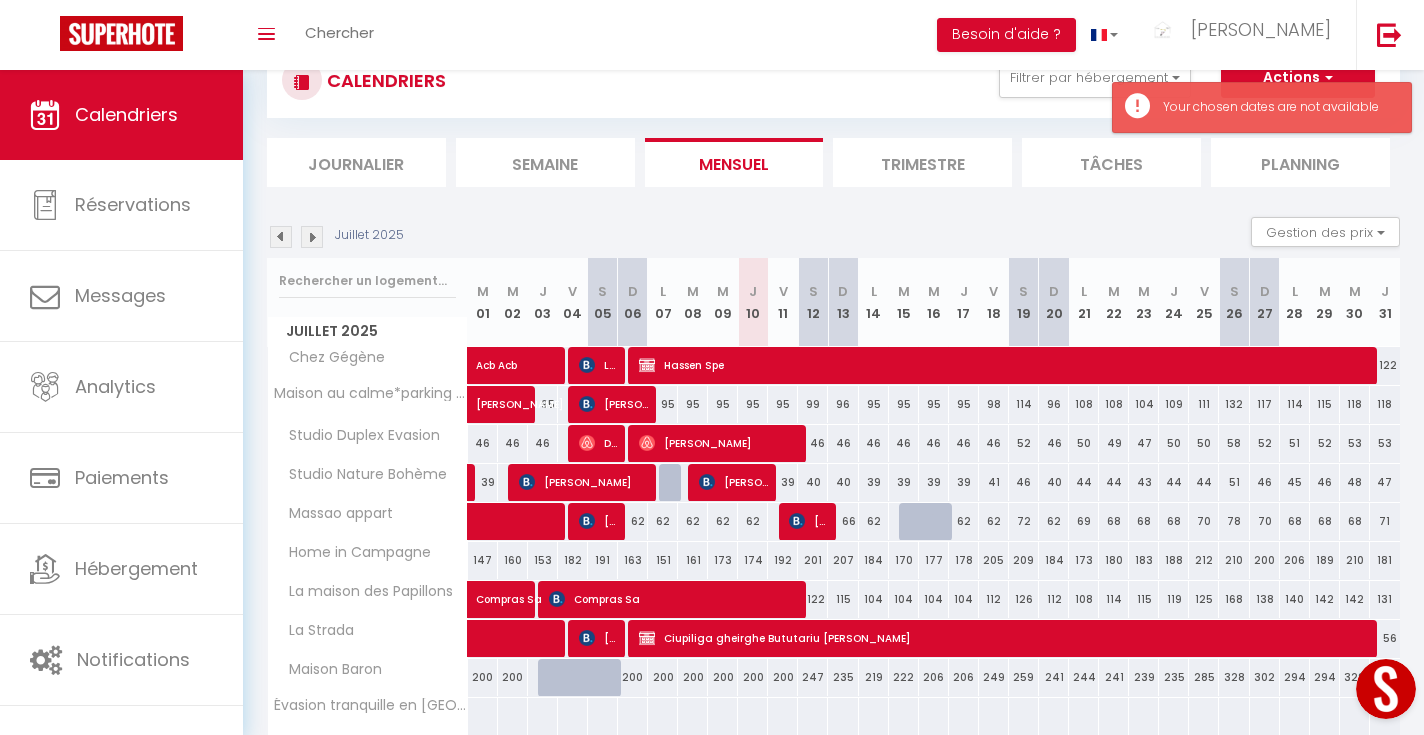 click at bounding box center [722, 716] 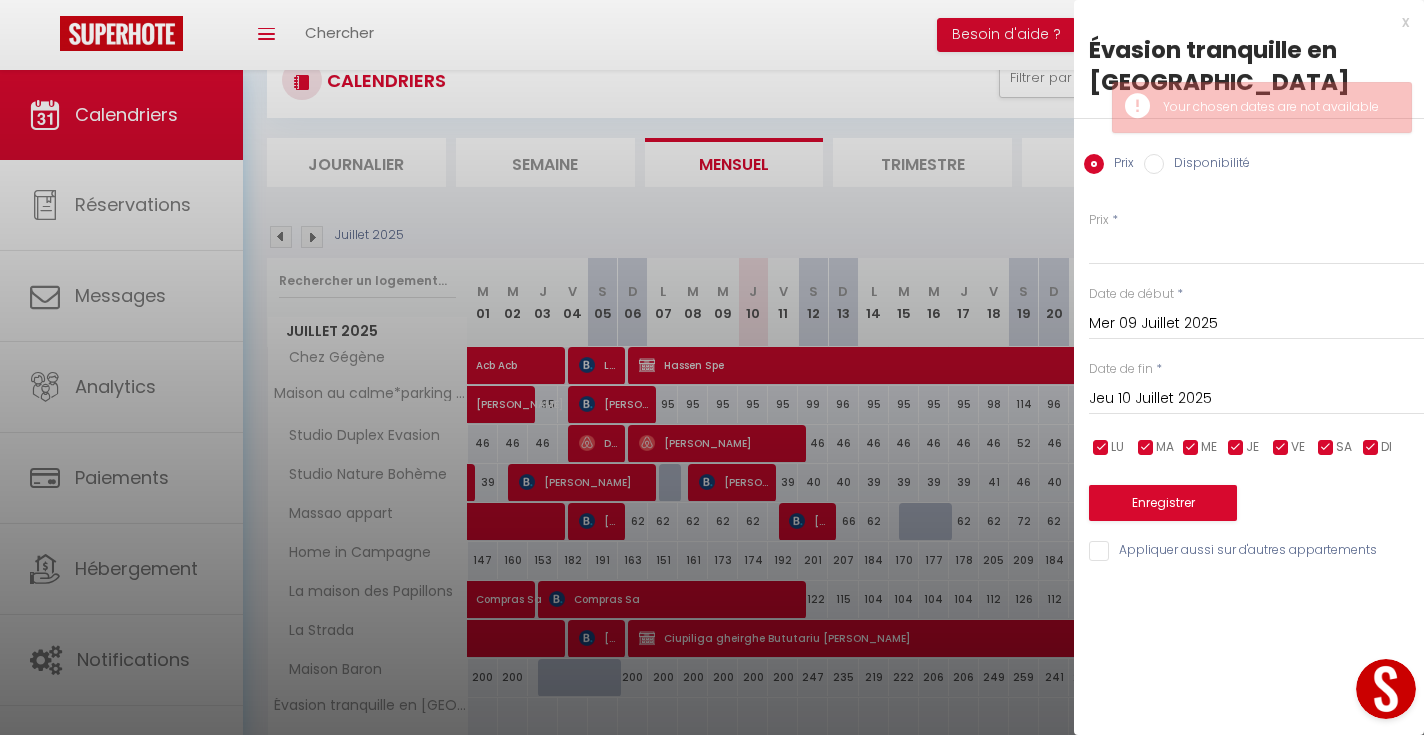 click on "Jeu 10 Juillet 2025" at bounding box center [1256, 399] 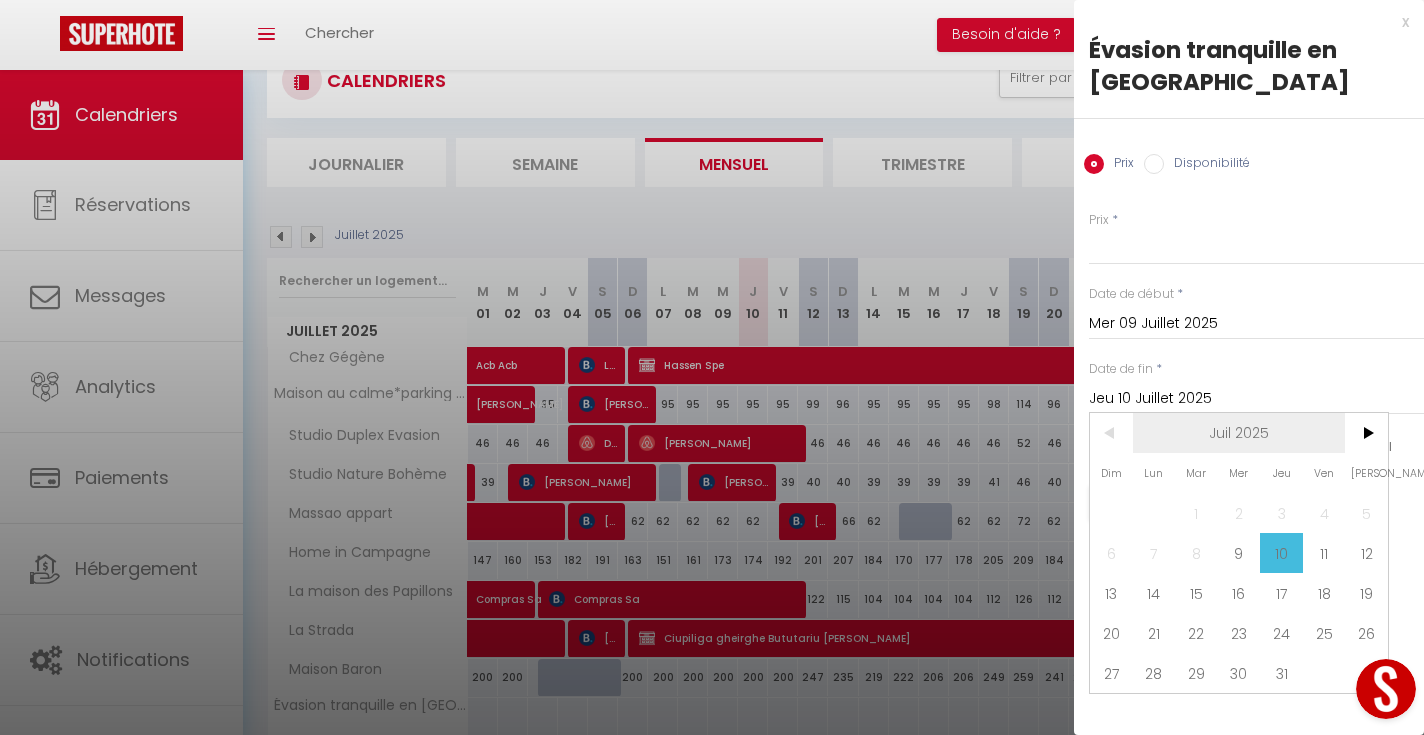 click on "Juil 2025" at bounding box center [1239, 433] 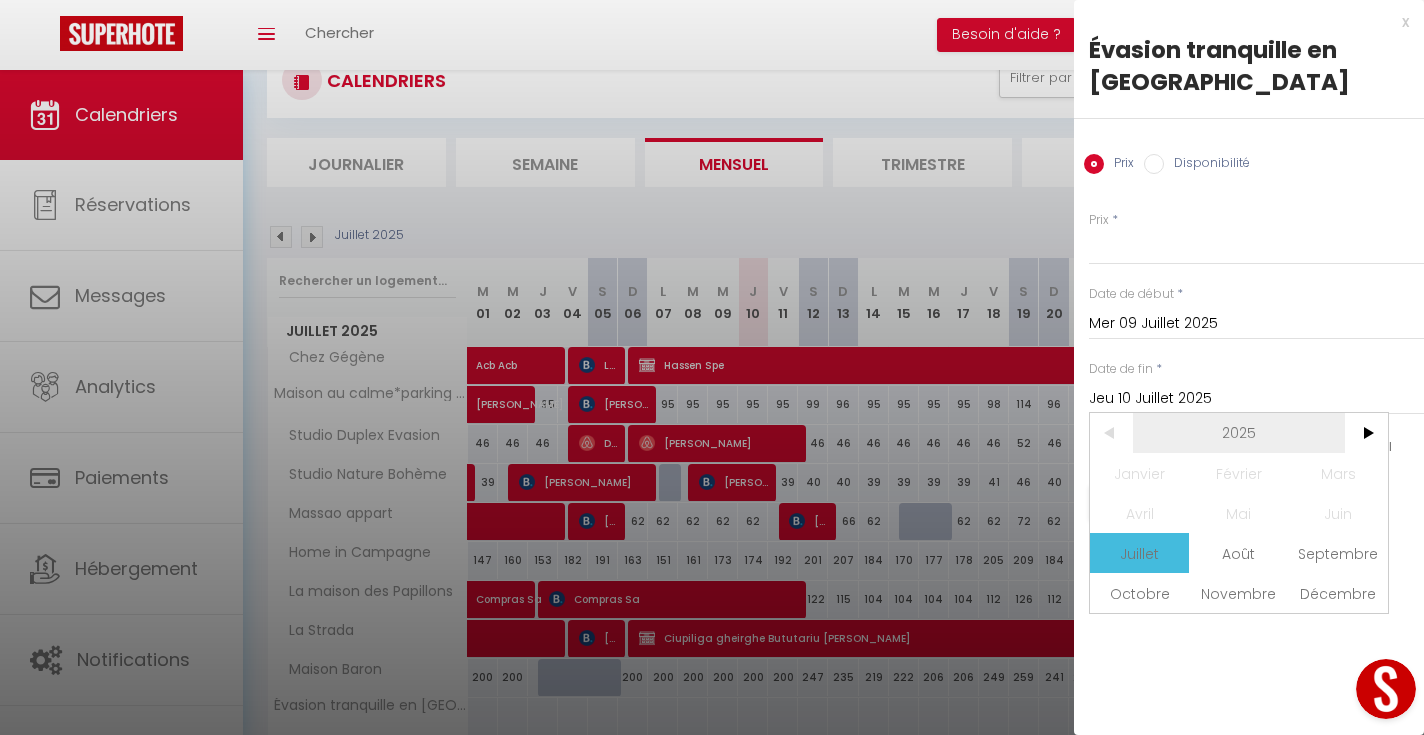 click on "2025" at bounding box center (1239, 433) 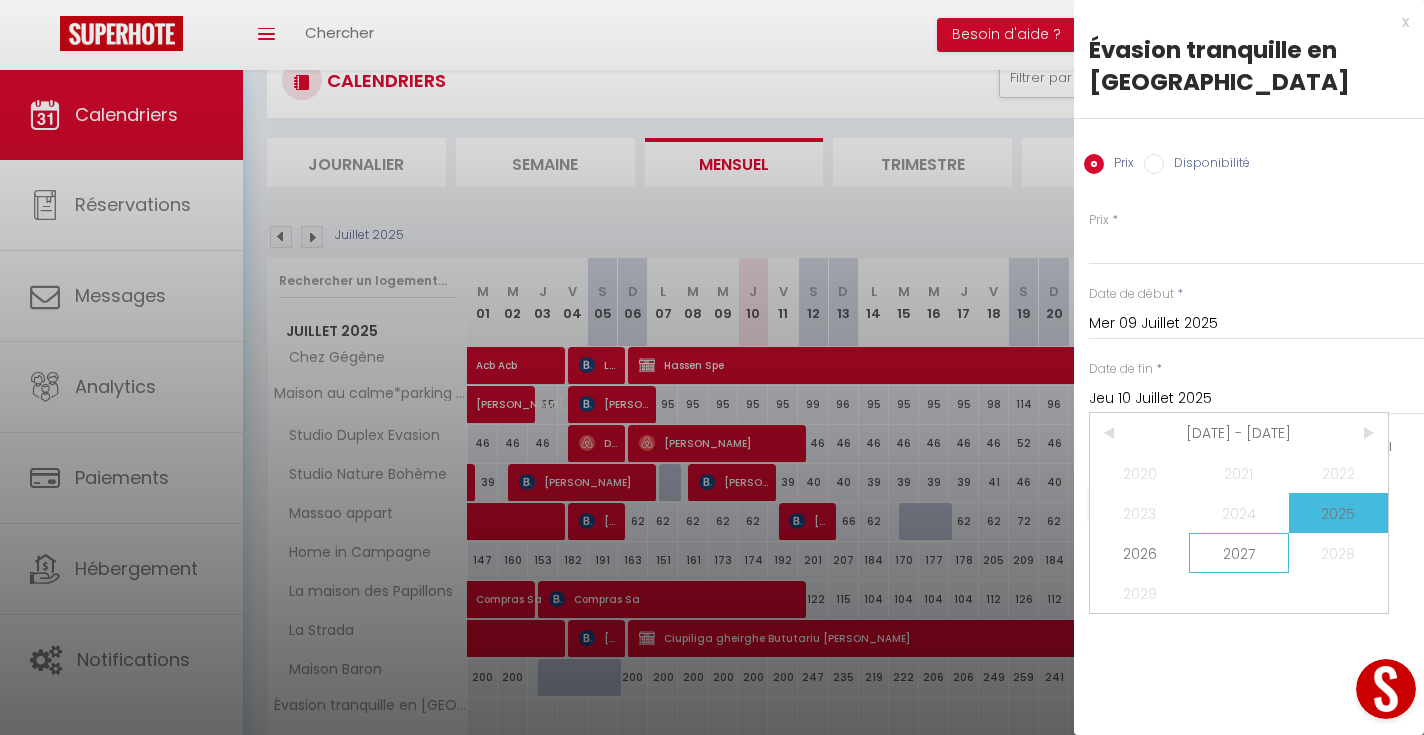 click on "2027" at bounding box center (1238, 553) 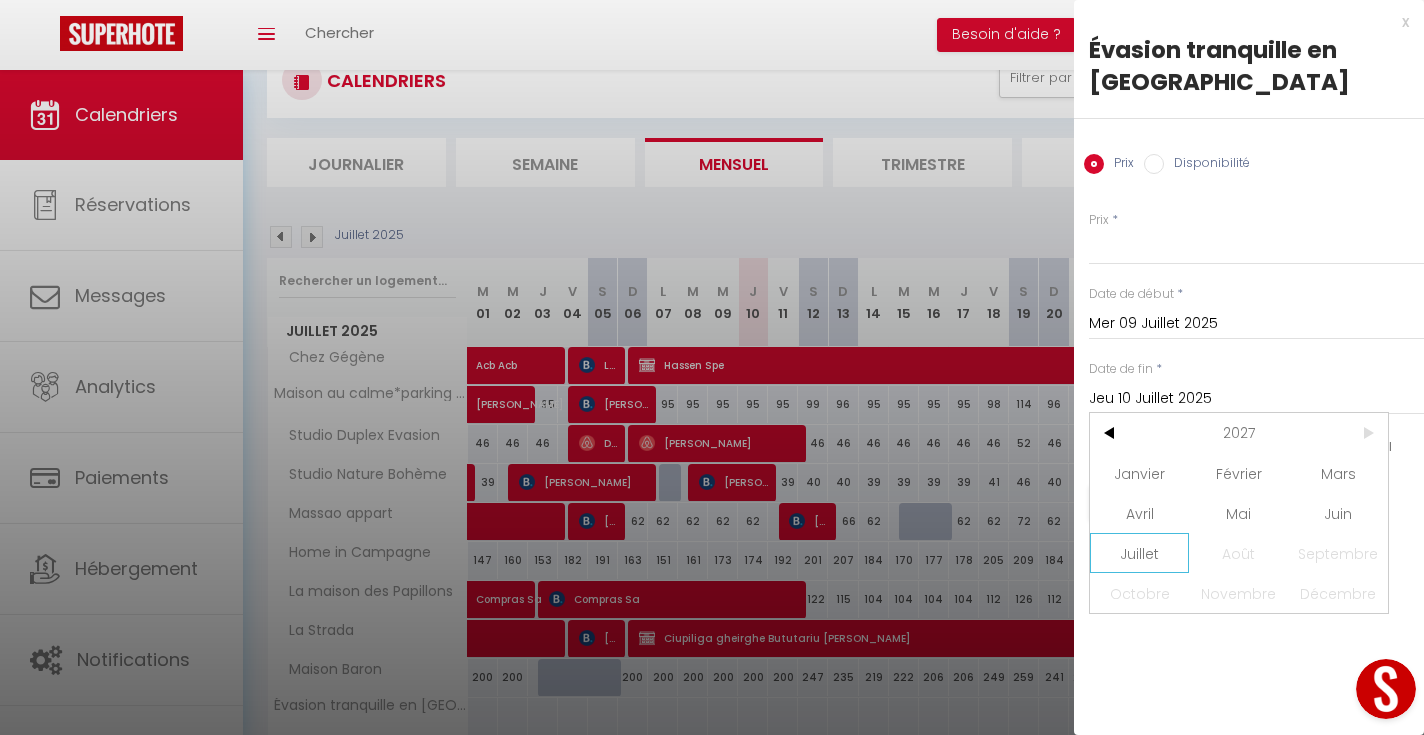 click on "Juillet" at bounding box center [1139, 553] 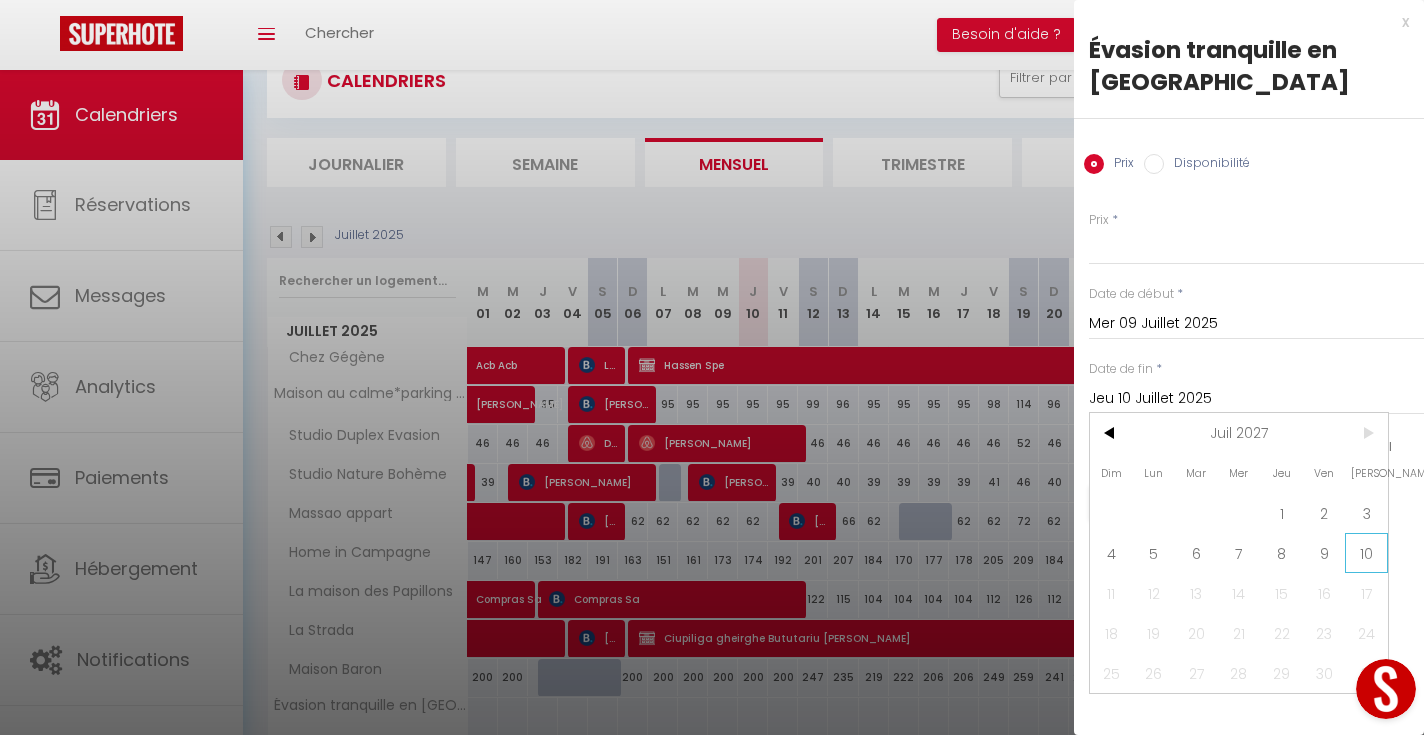click on "10" at bounding box center [1366, 553] 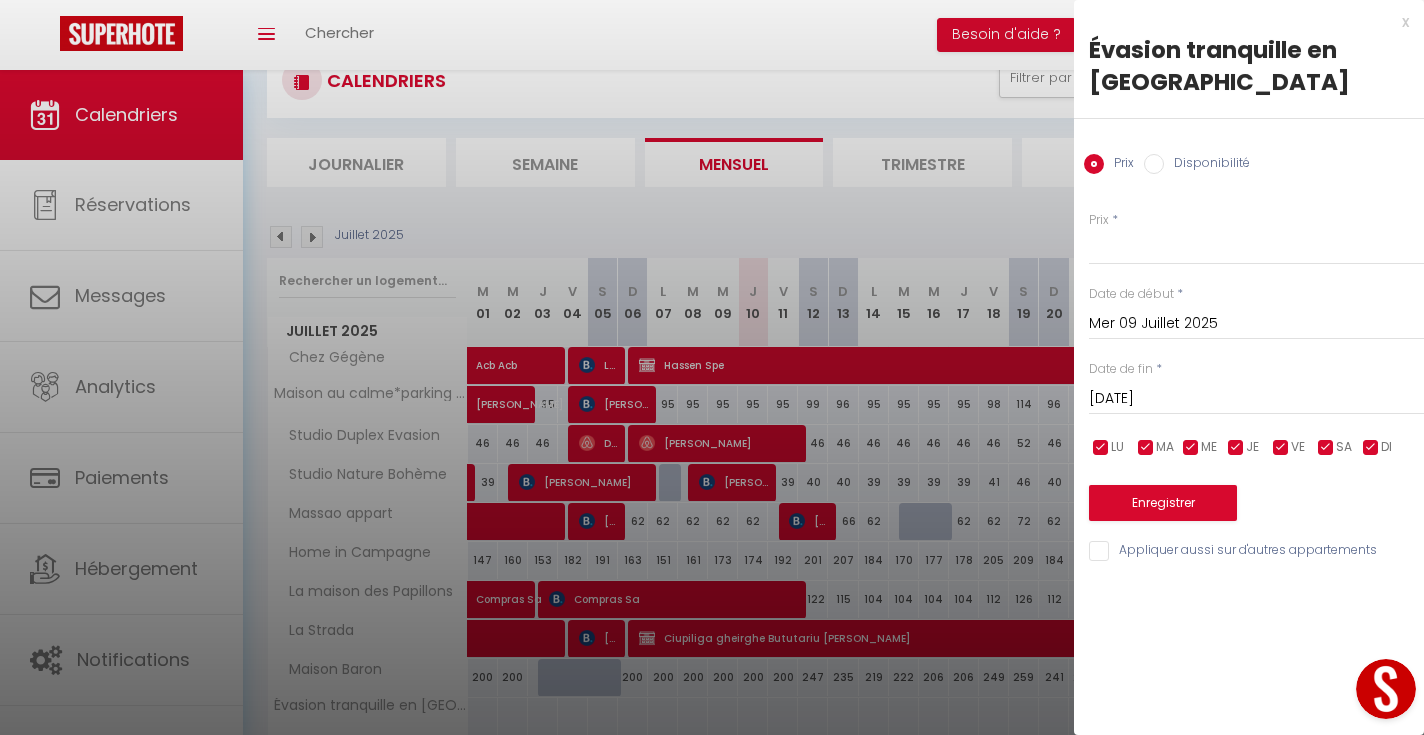 click on "Enregistrer" at bounding box center [1163, 503] 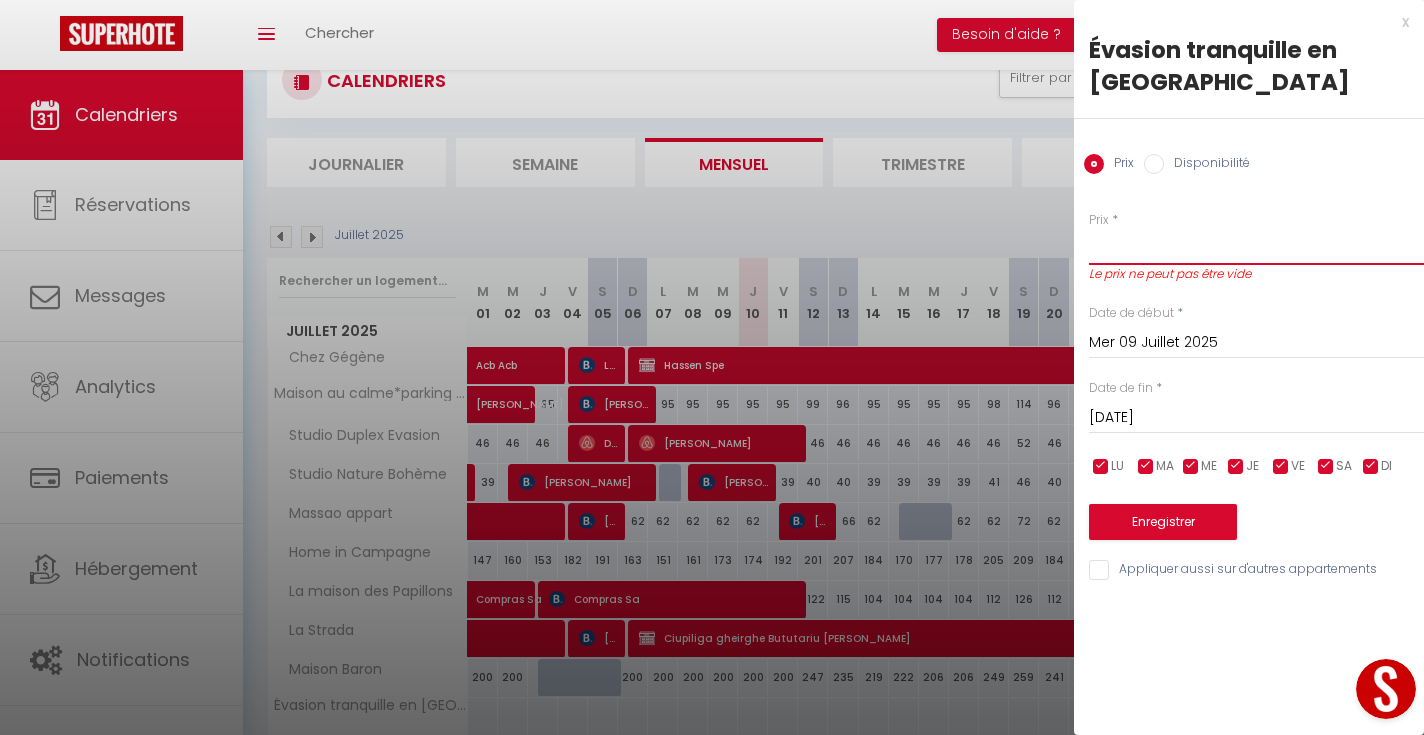 click on "Prix" at bounding box center (1256, 247) 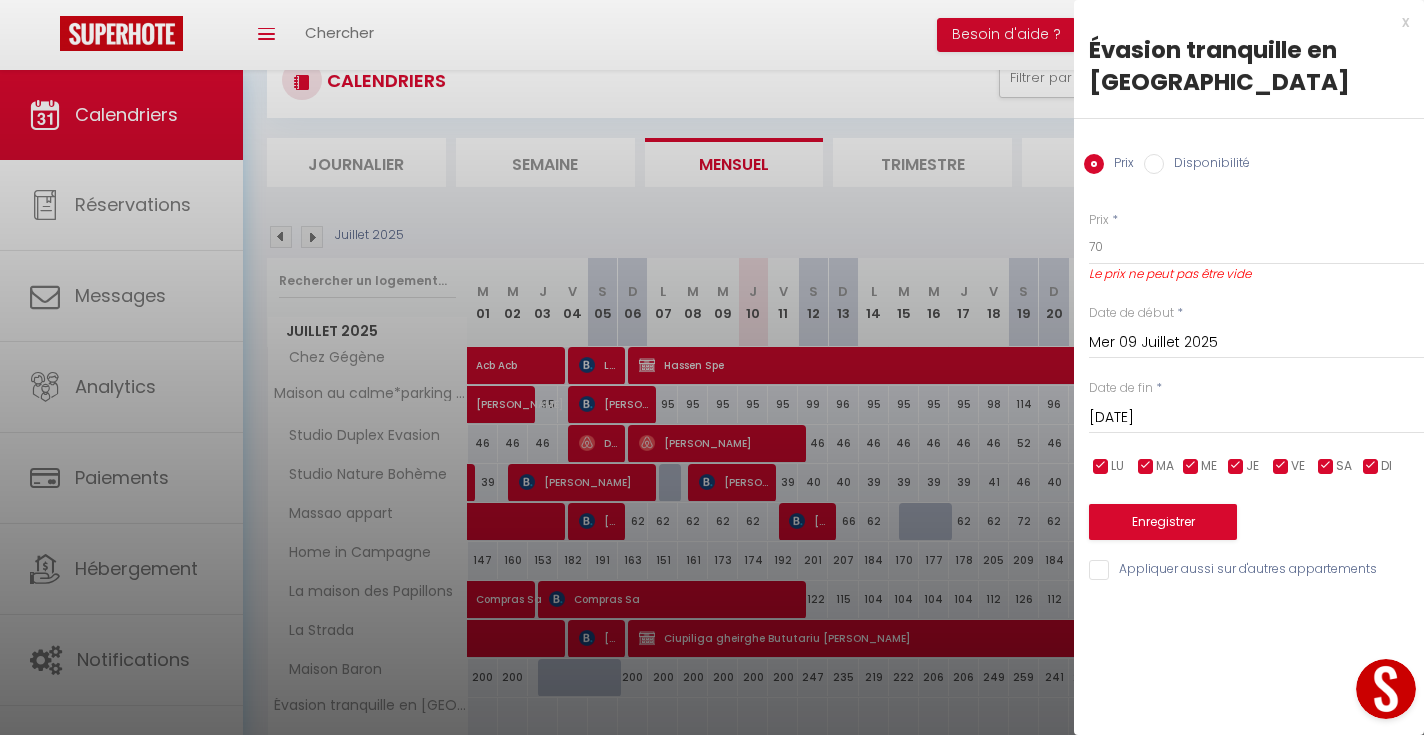 click on "Enregistrer" at bounding box center (1163, 522) 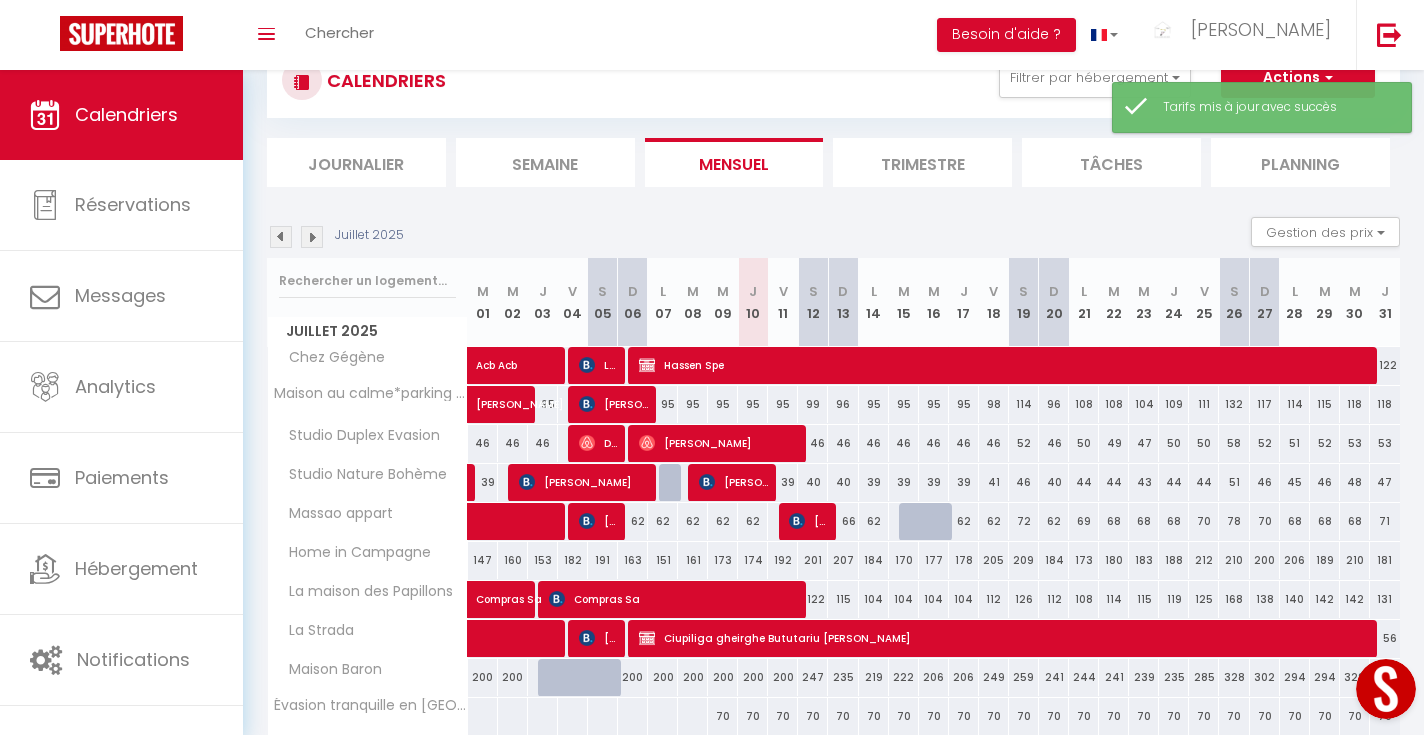 click on "Juillet 2025
Gestion des prix
Nb Nuits minimum   Règles   Disponibilité" at bounding box center [833, 237] 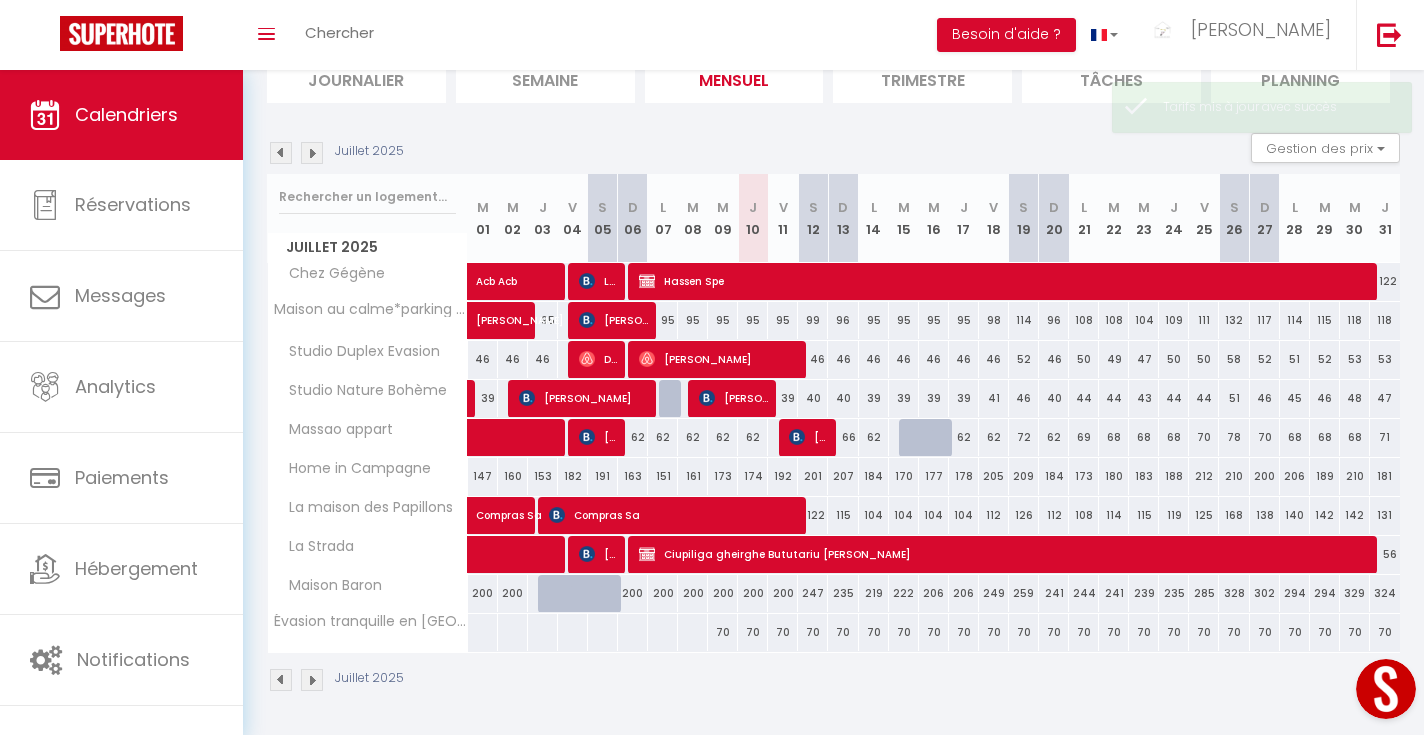scroll, scrollTop: 153, scrollLeft: 0, axis: vertical 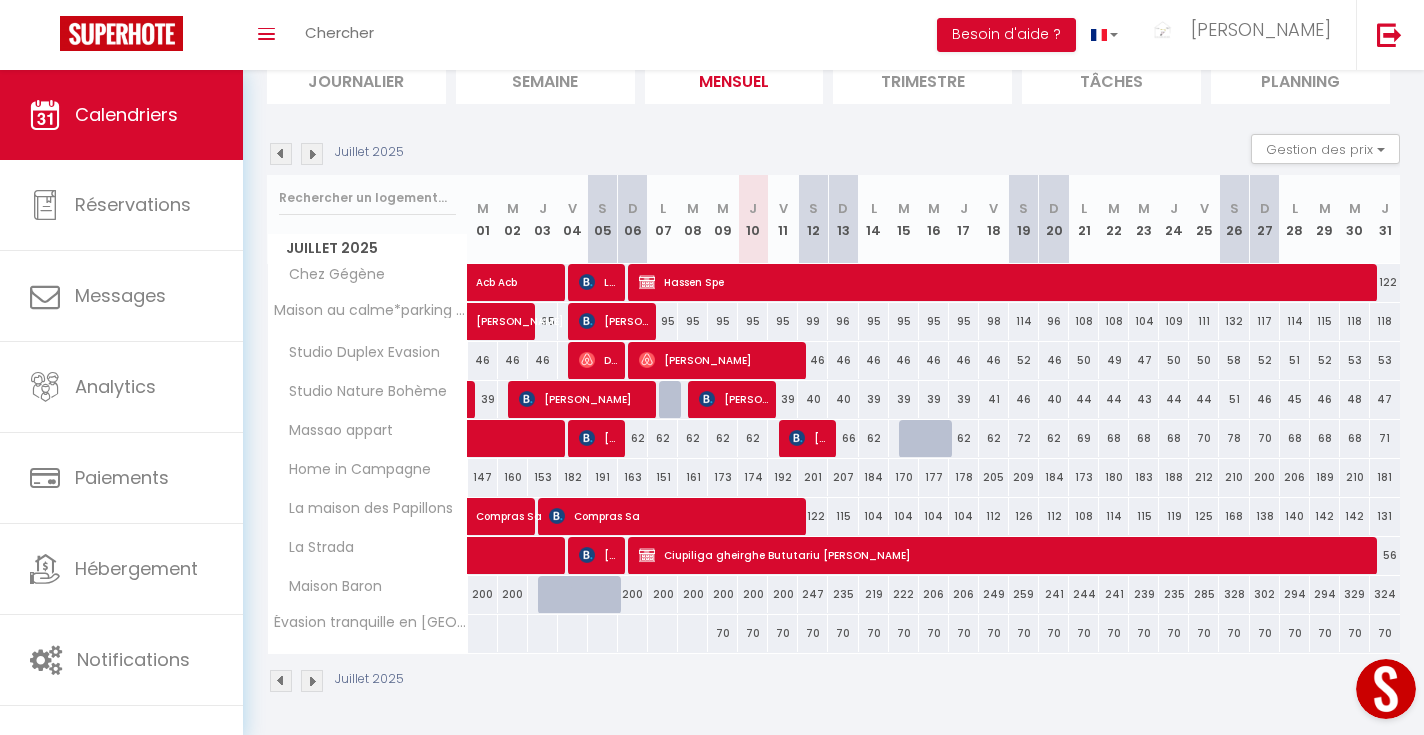 click on "70" at bounding box center [723, 633] 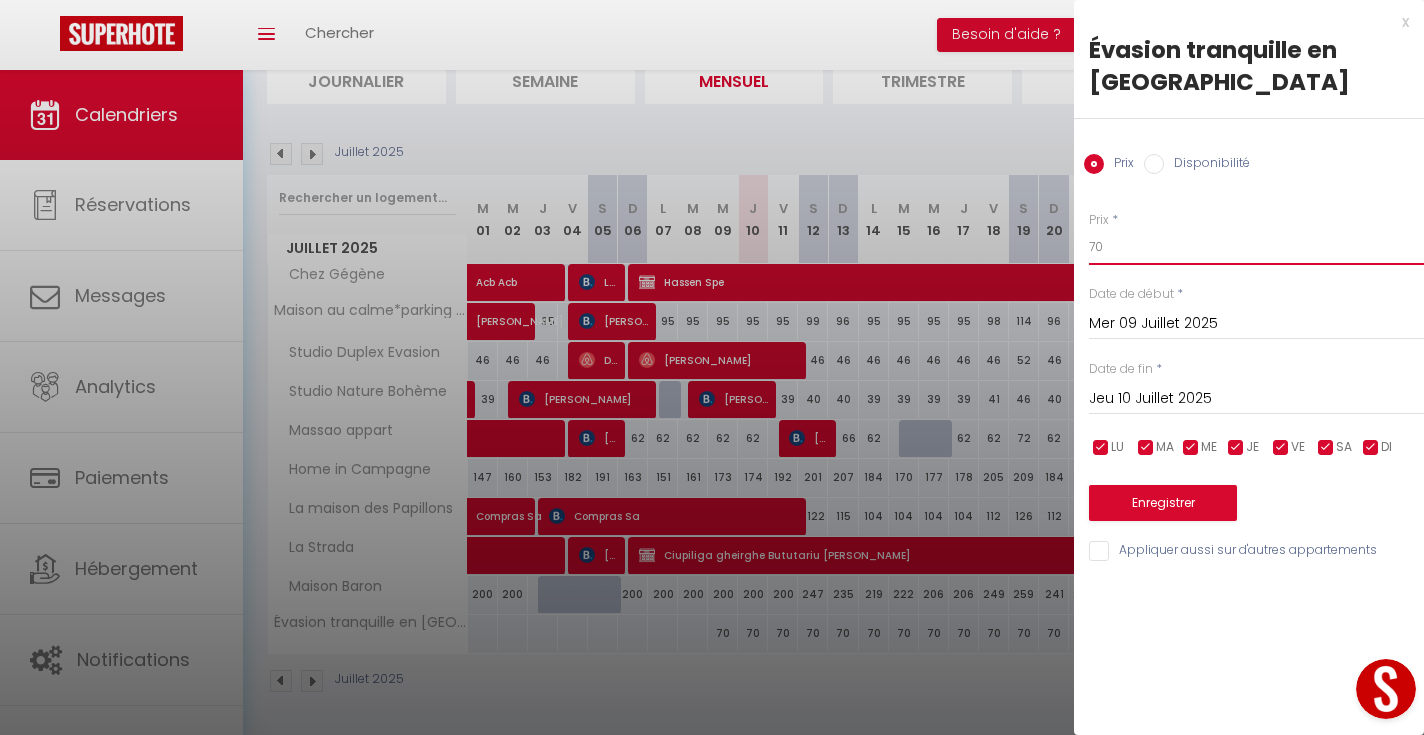 click on "70" at bounding box center [1256, 247] 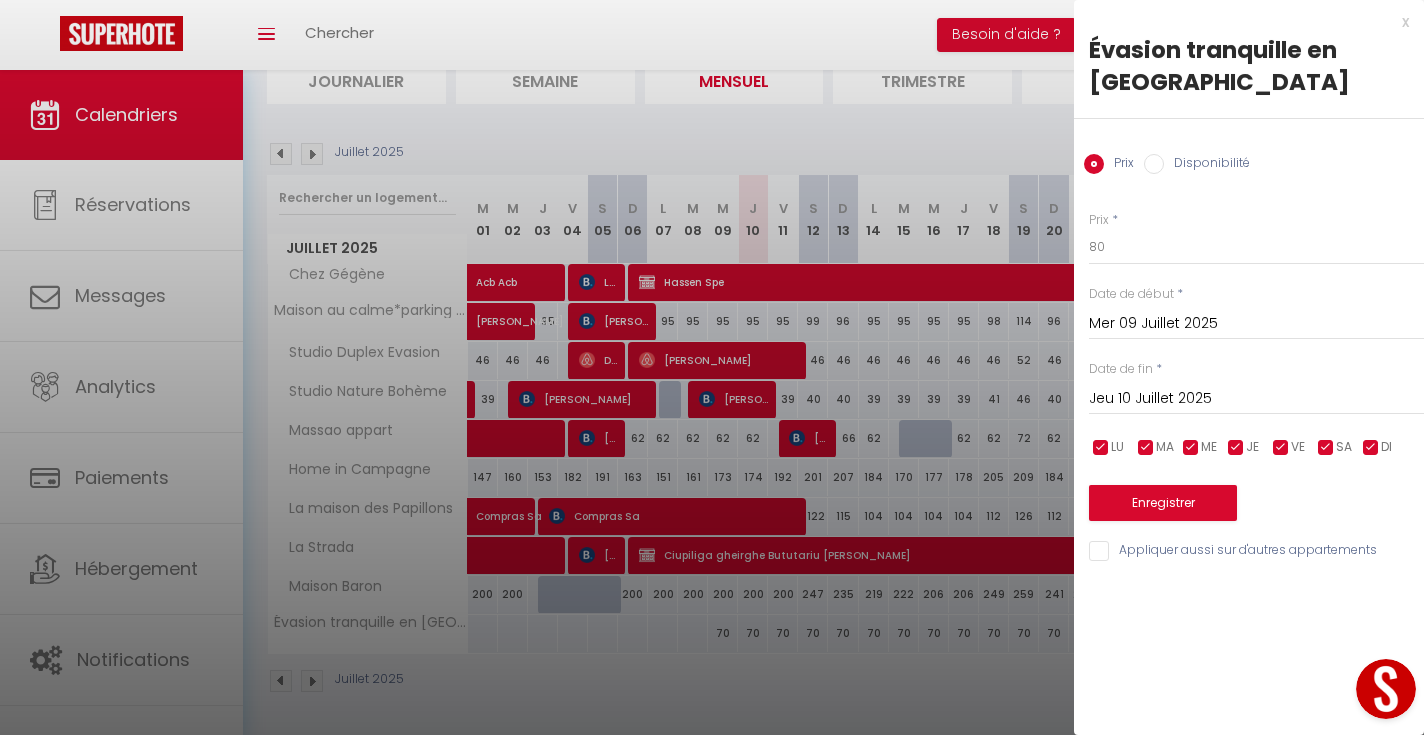 click on "Jeu 10 Juillet 2025" at bounding box center [1256, 399] 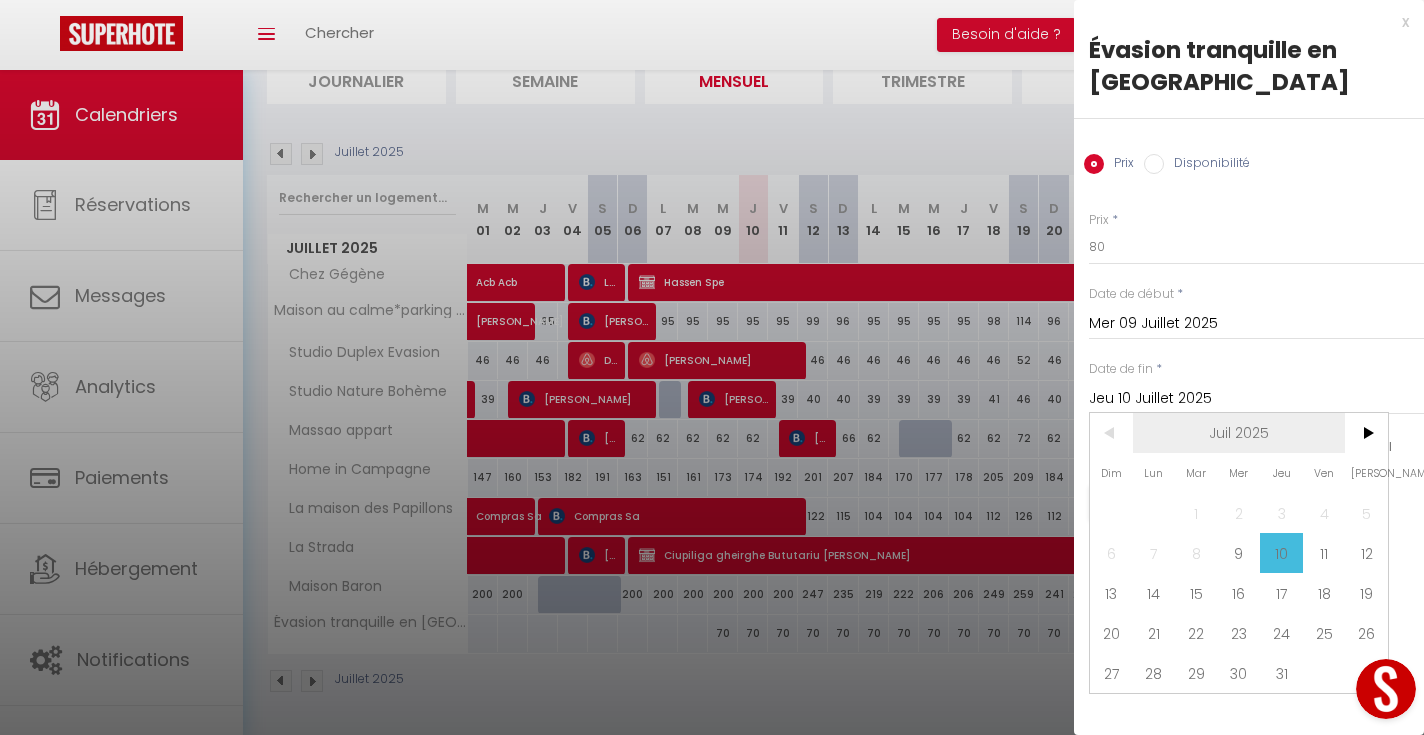 click on "Juil 2025" at bounding box center (1239, 433) 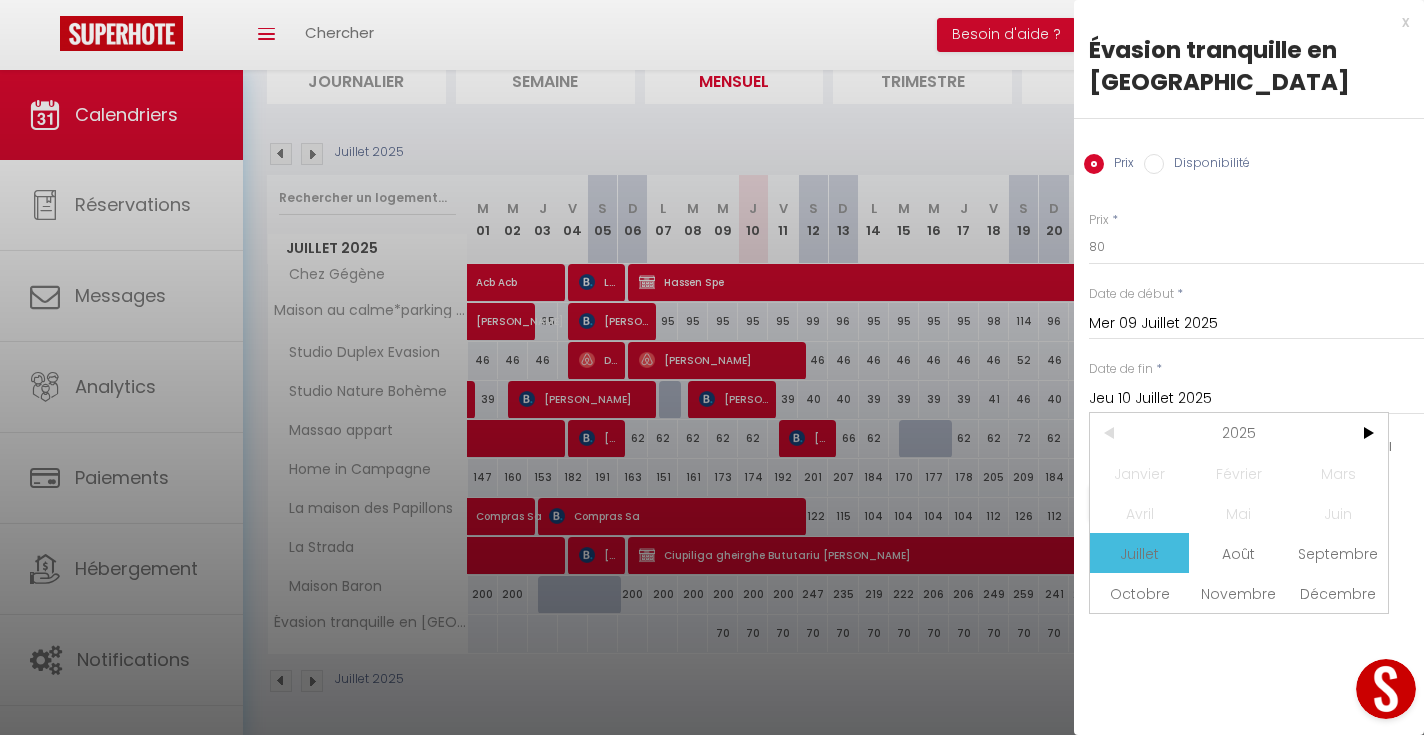 click on "2025" at bounding box center [1239, 433] 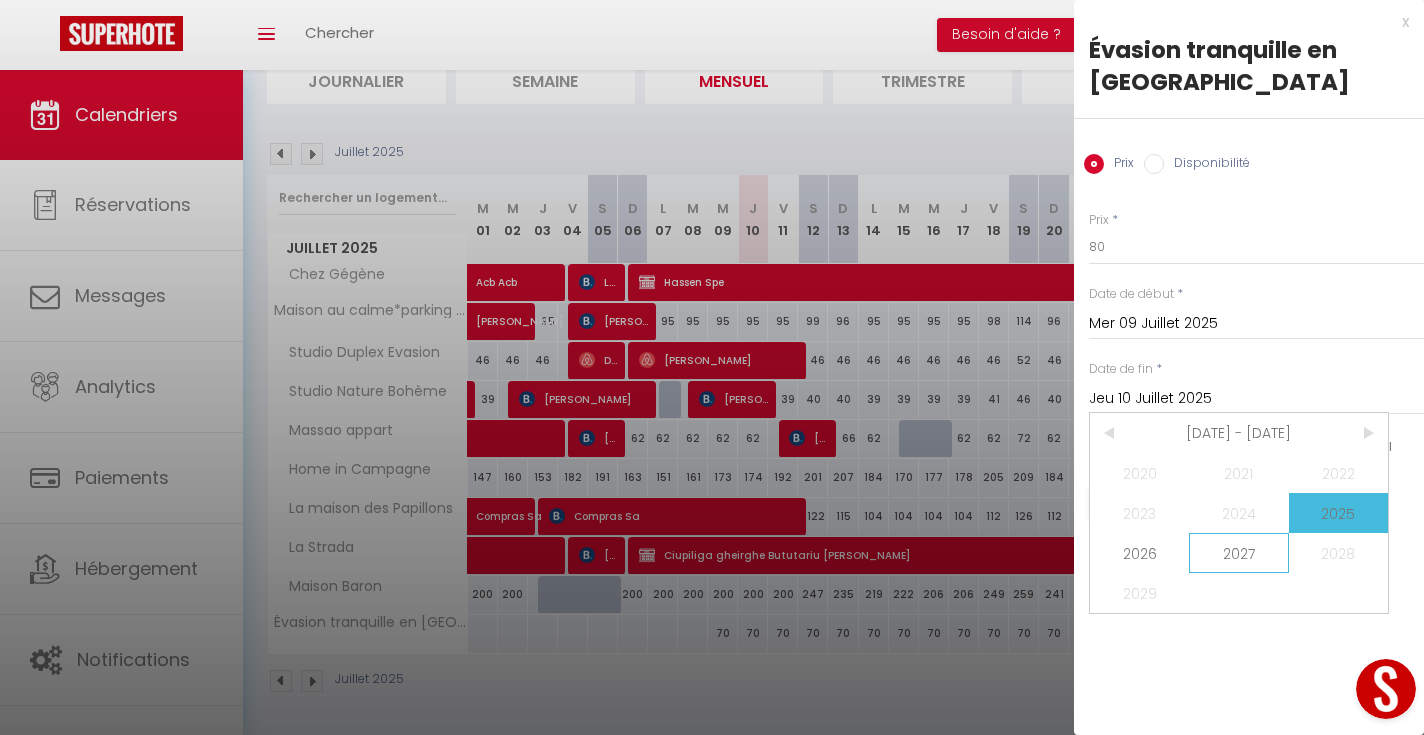 click on "2027" at bounding box center (1238, 553) 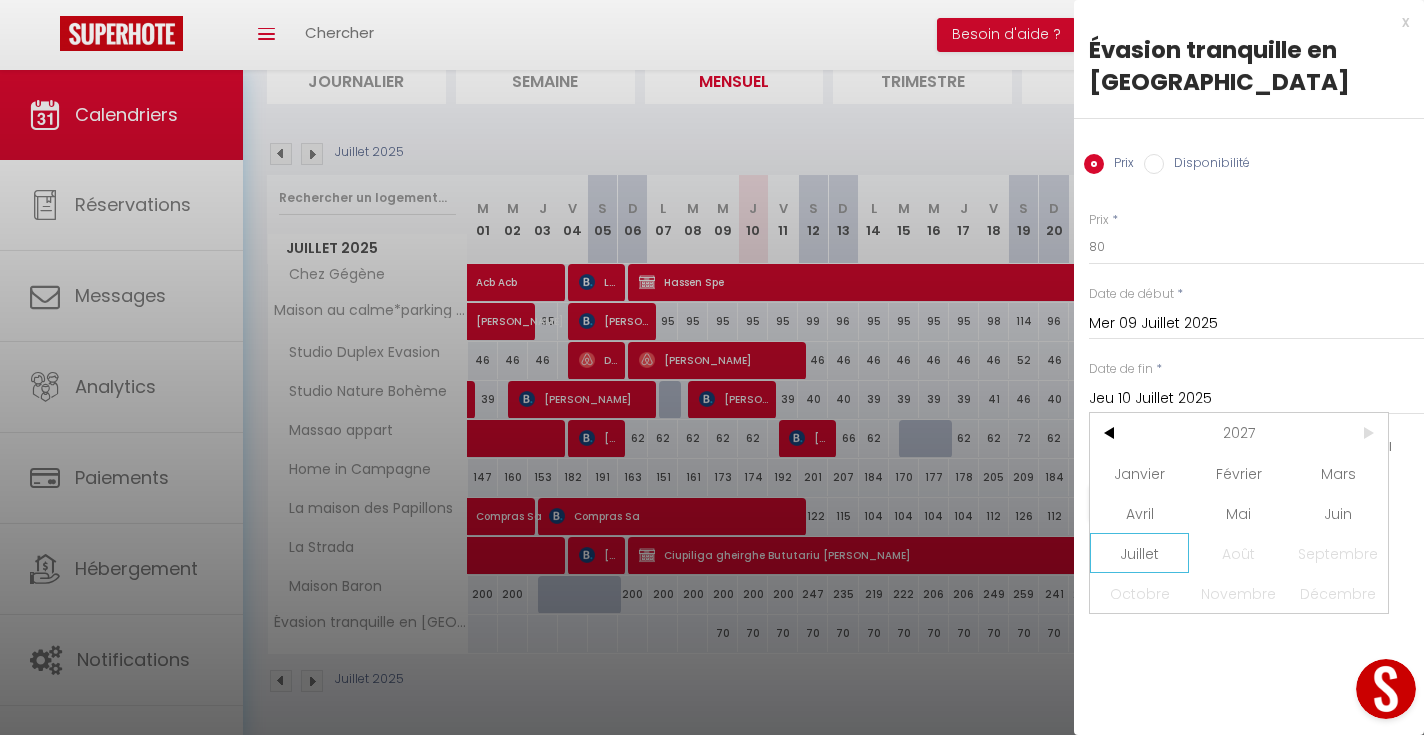 click on "Juillet" at bounding box center [1139, 553] 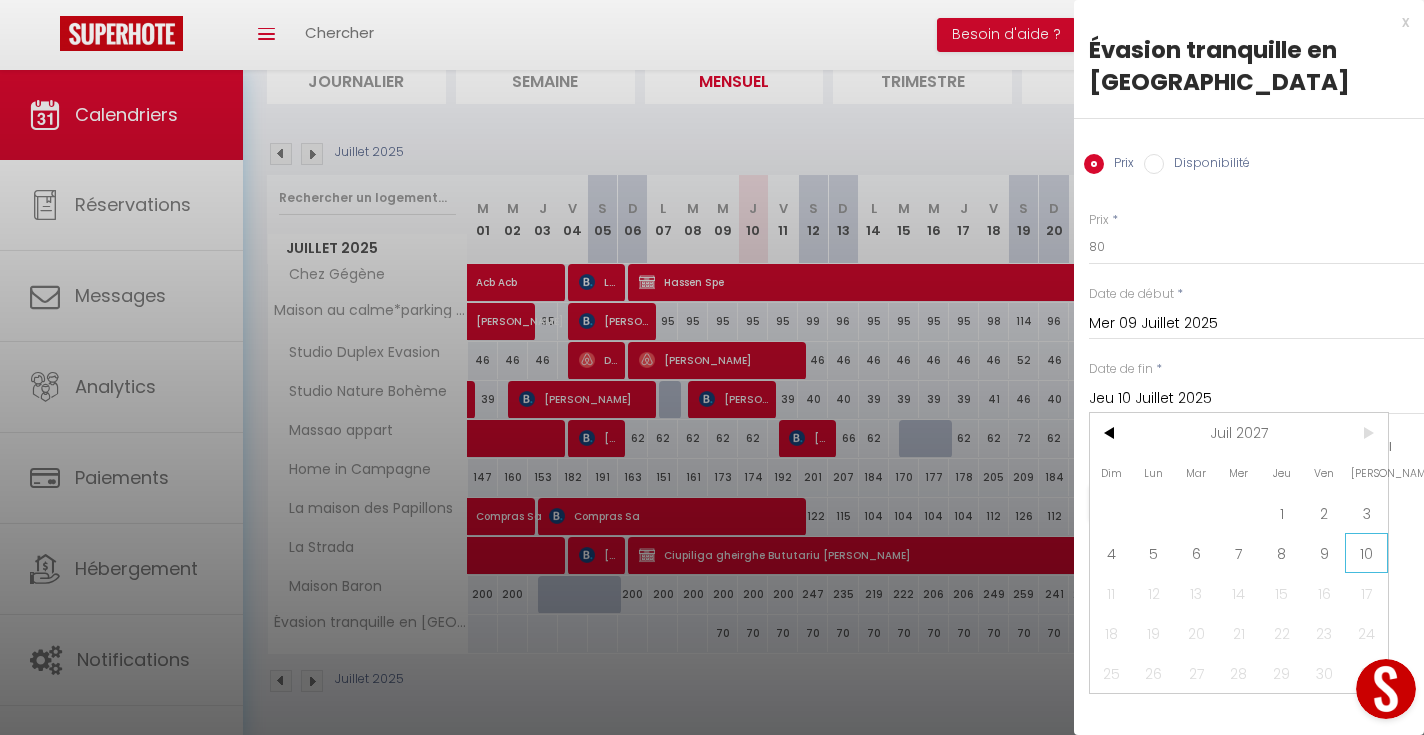 click on "10" at bounding box center (1366, 553) 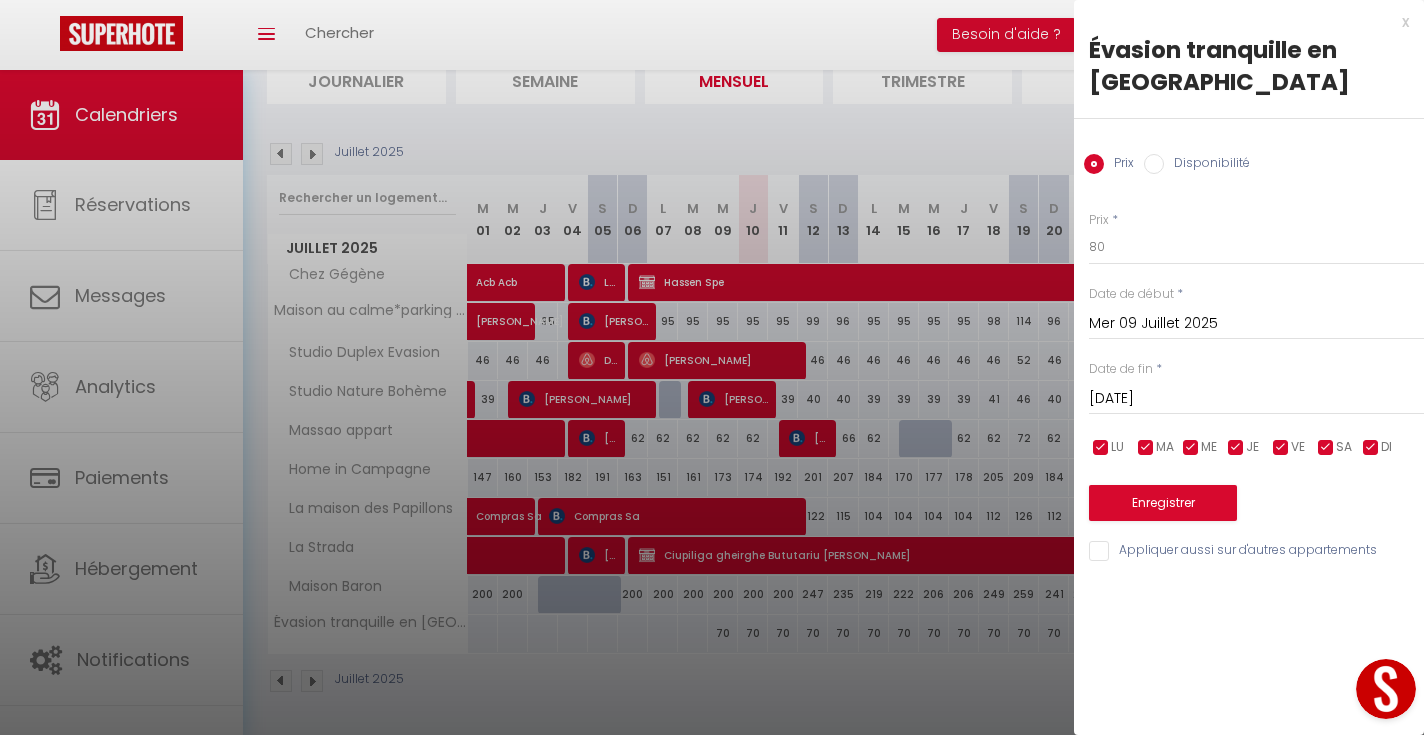click on "Enregistrer" at bounding box center (1163, 503) 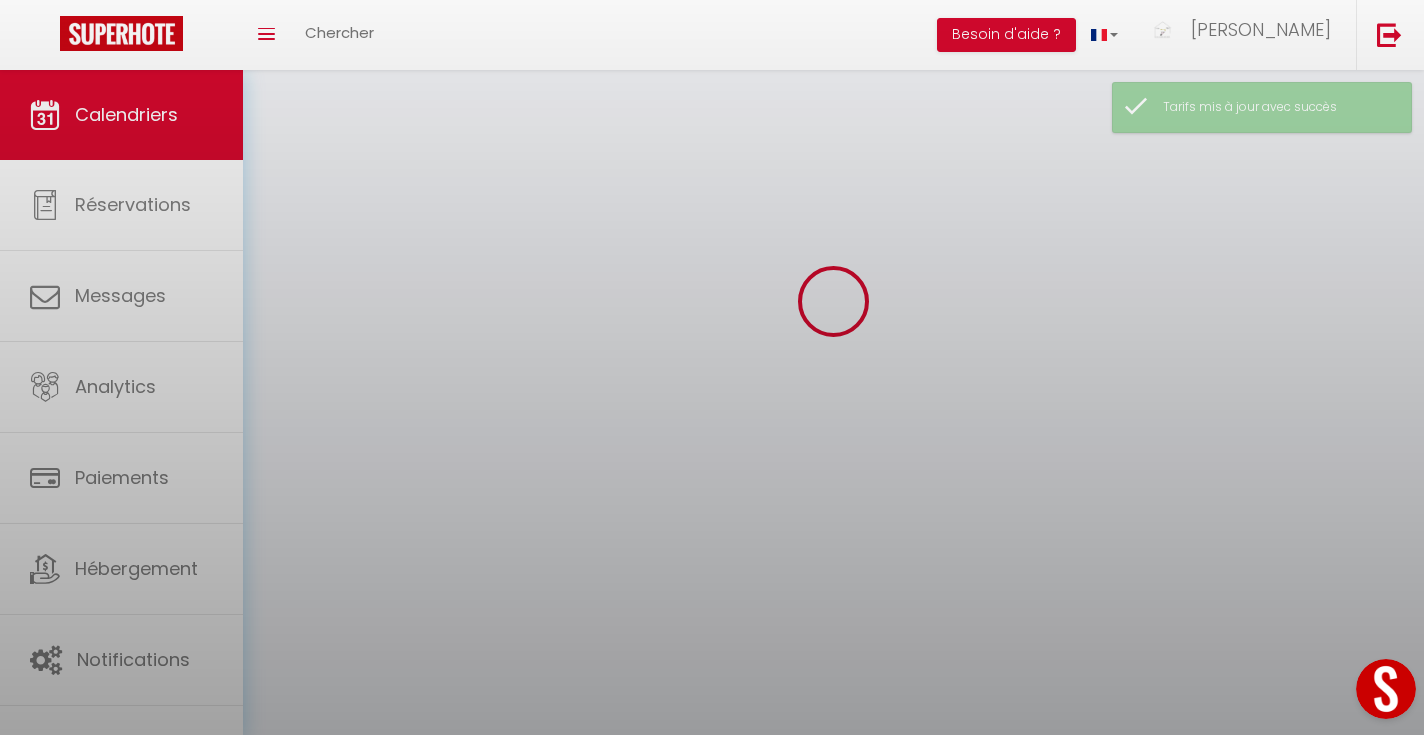 scroll, scrollTop: 70, scrollLeft: 0, axis: vertical 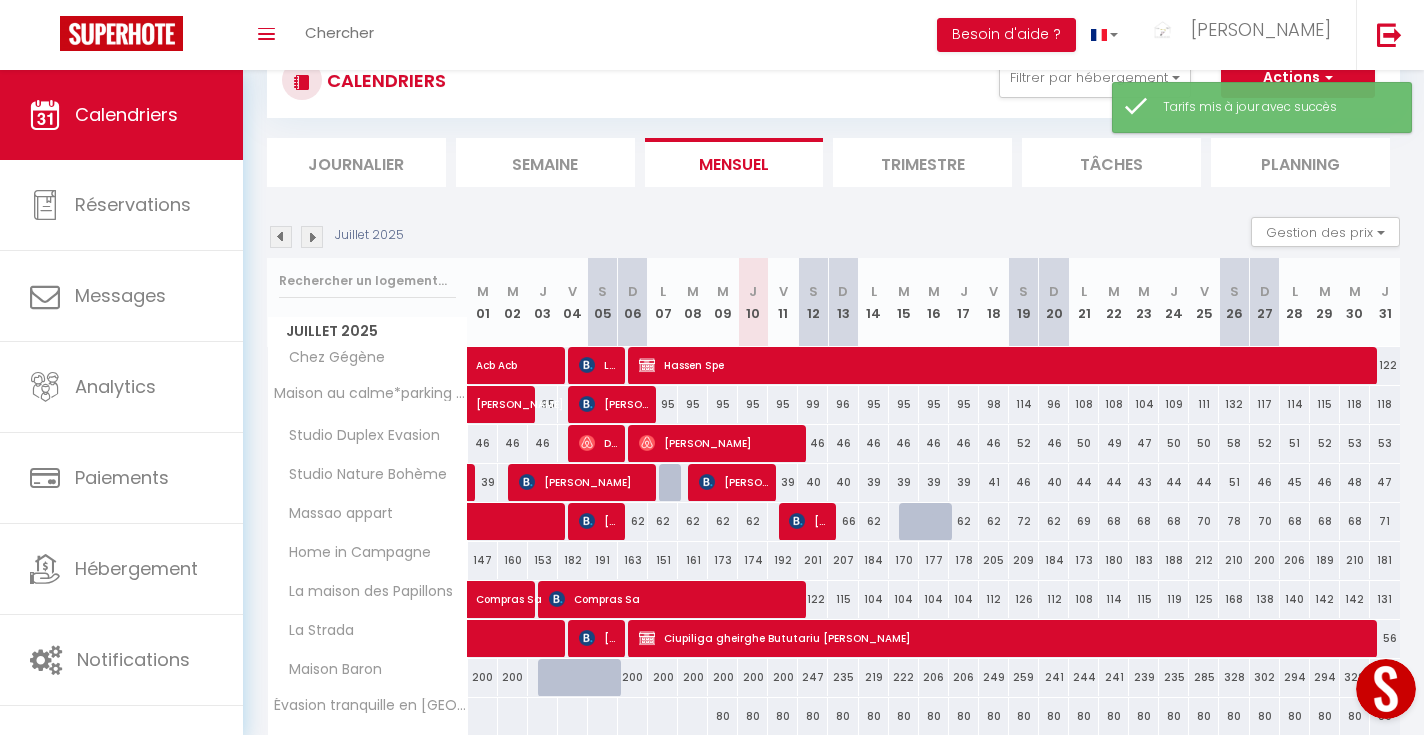 click on "Juillet 2025
Gestion des prix
Nb Nuits minimum   Règles   Disponibilité" at bounding box center [833, 237] 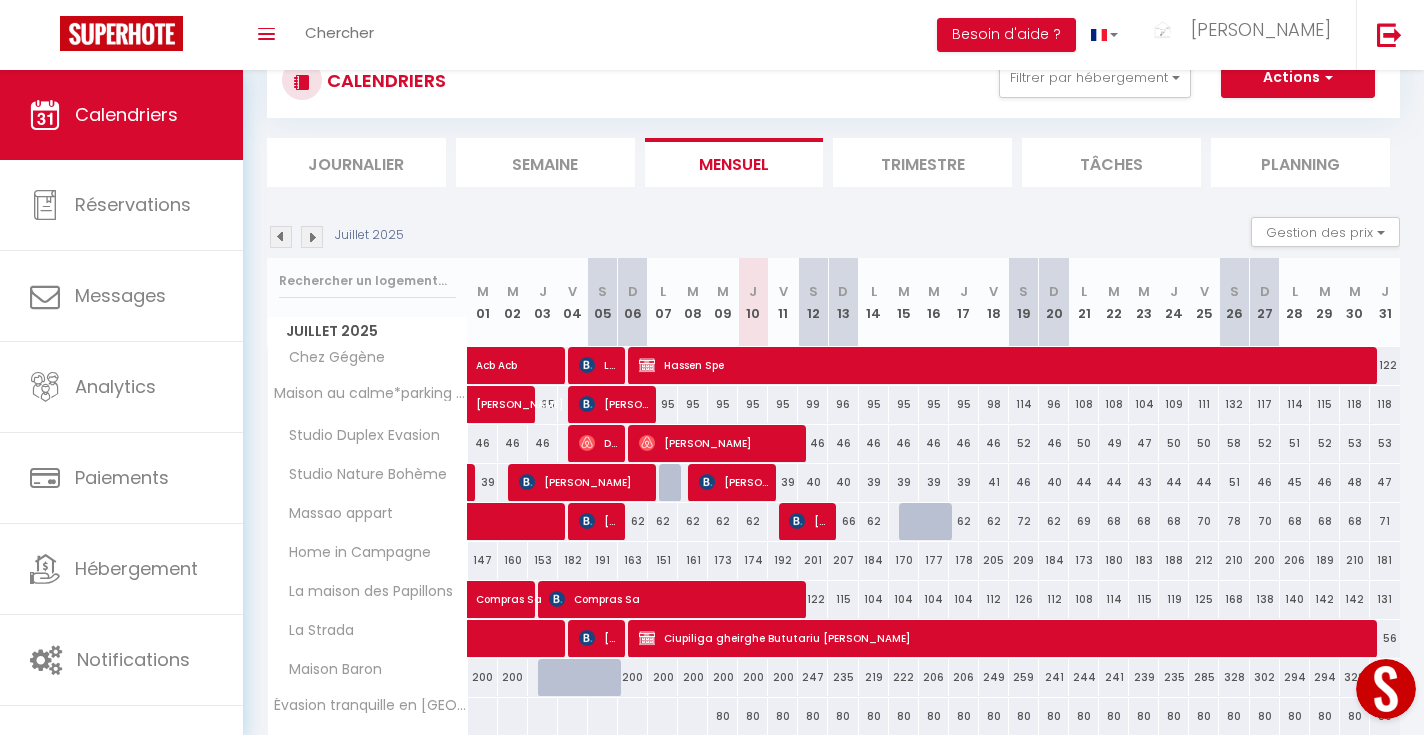 click at bounding box center (934, 522) 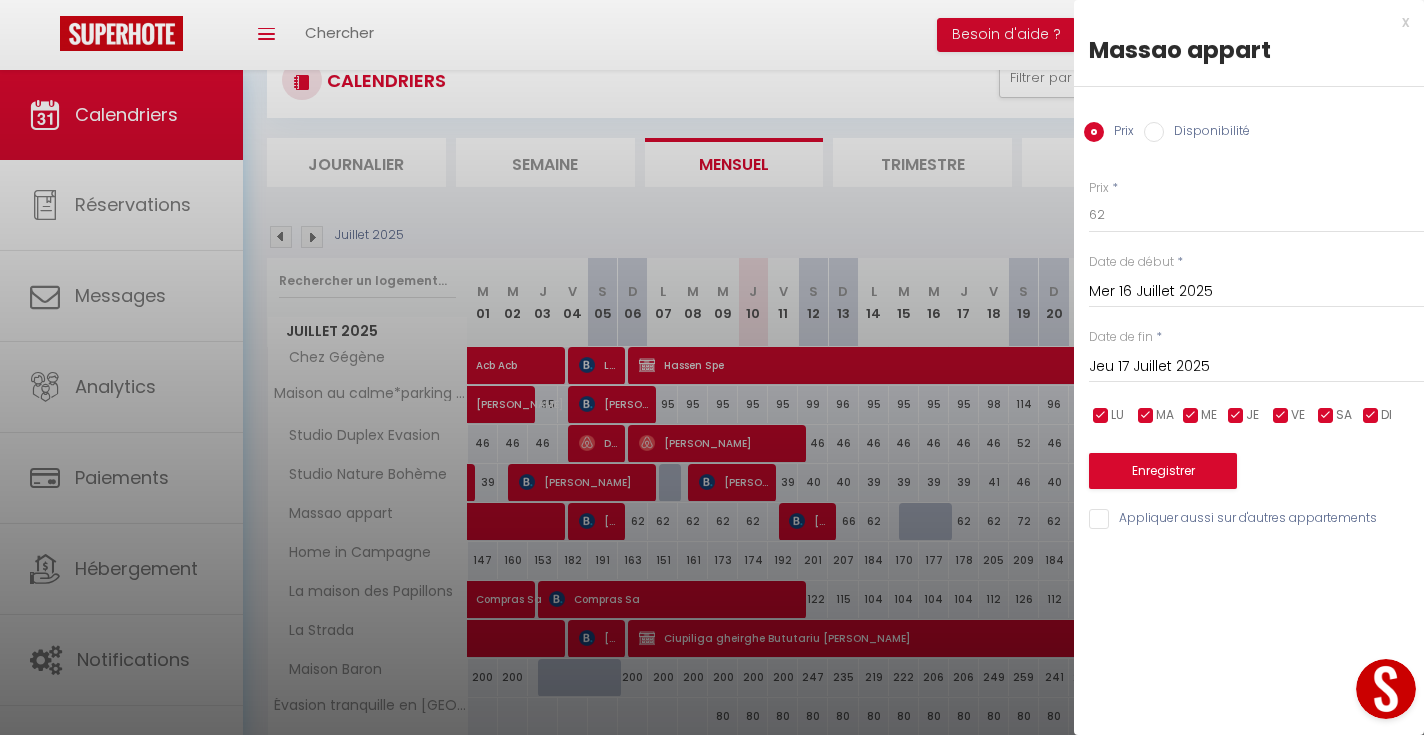 click at bounding box center [712, 367] 